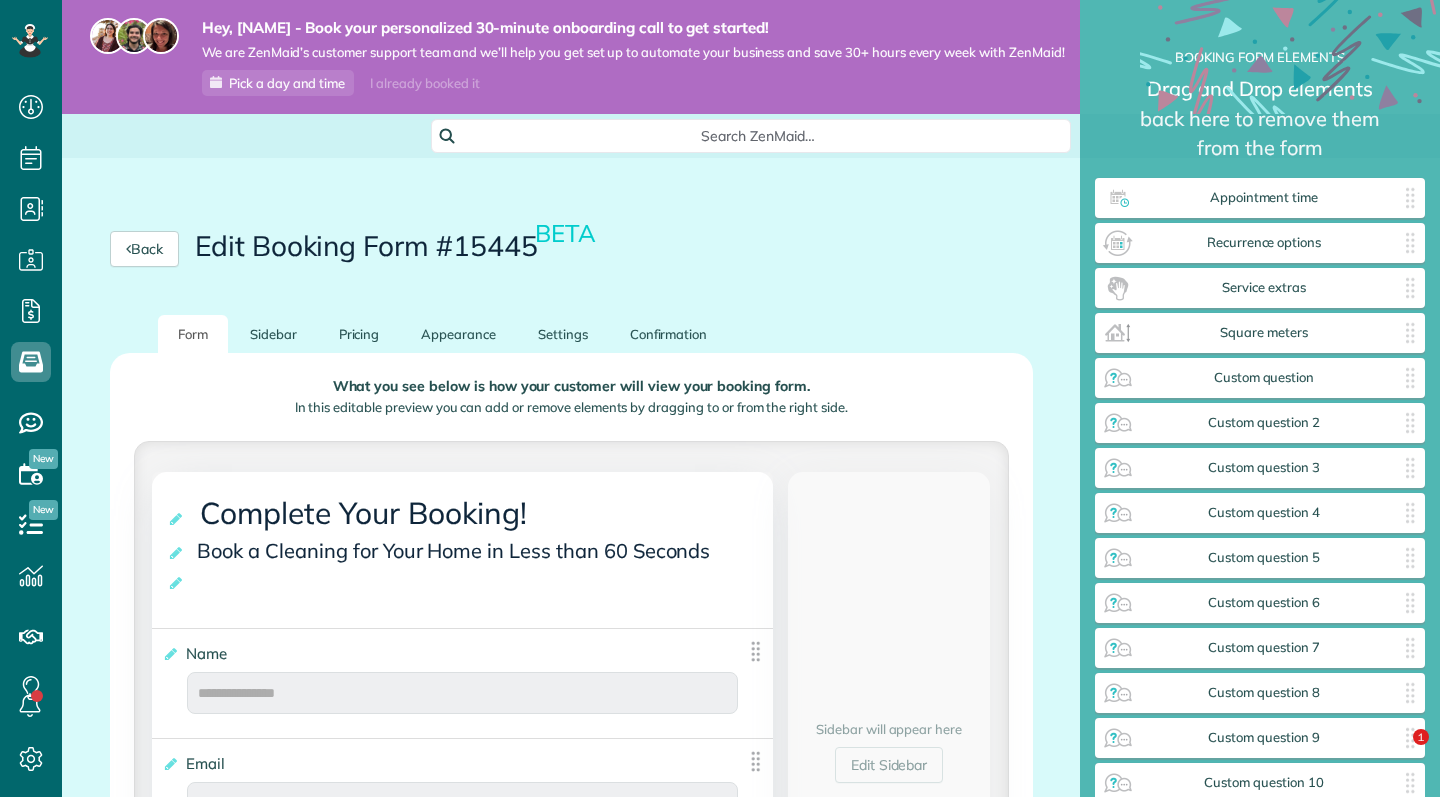 scroll, scrollTop: 0, scrollLeft: 0, axis: both 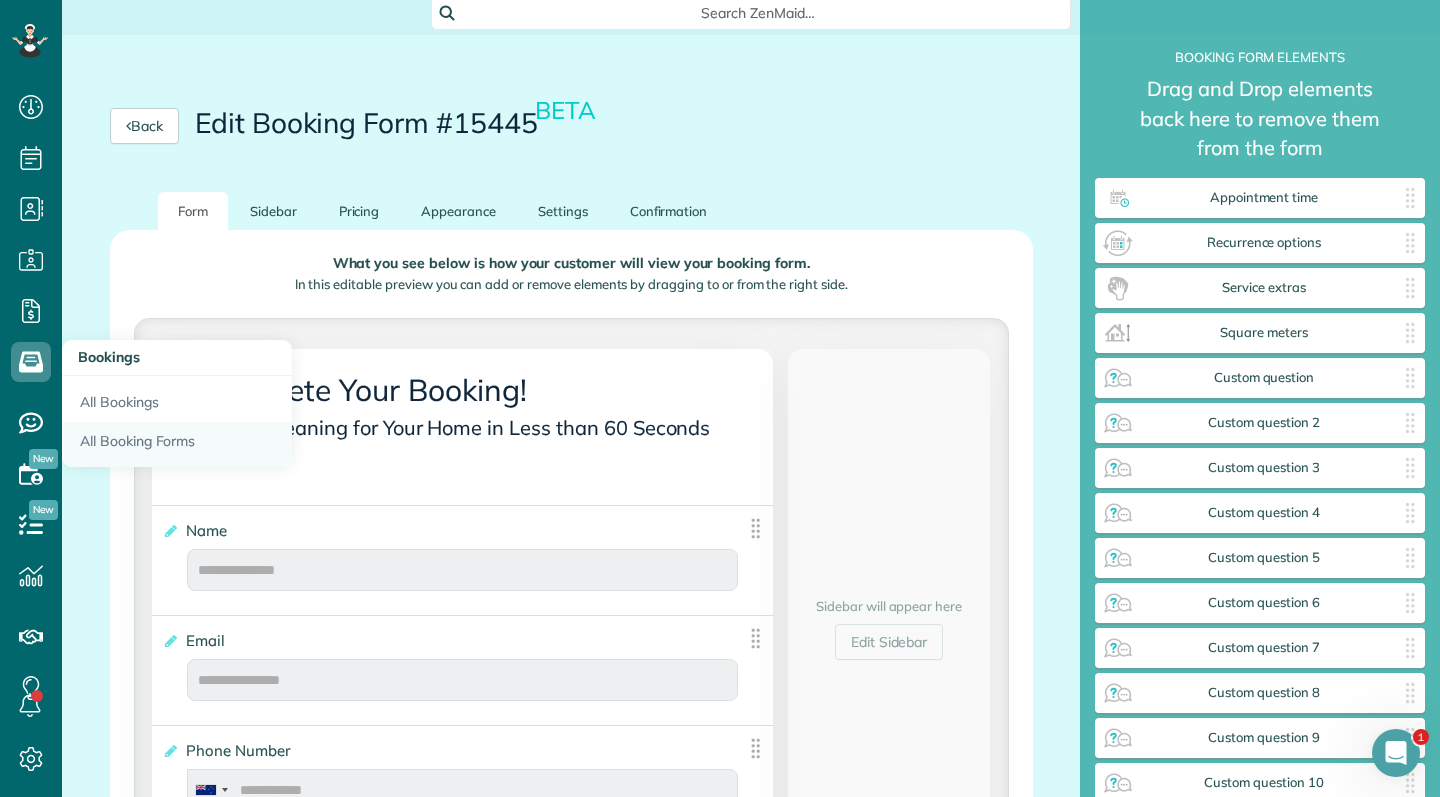 click on "All Booking Forms" at bounding box center (177, 445) 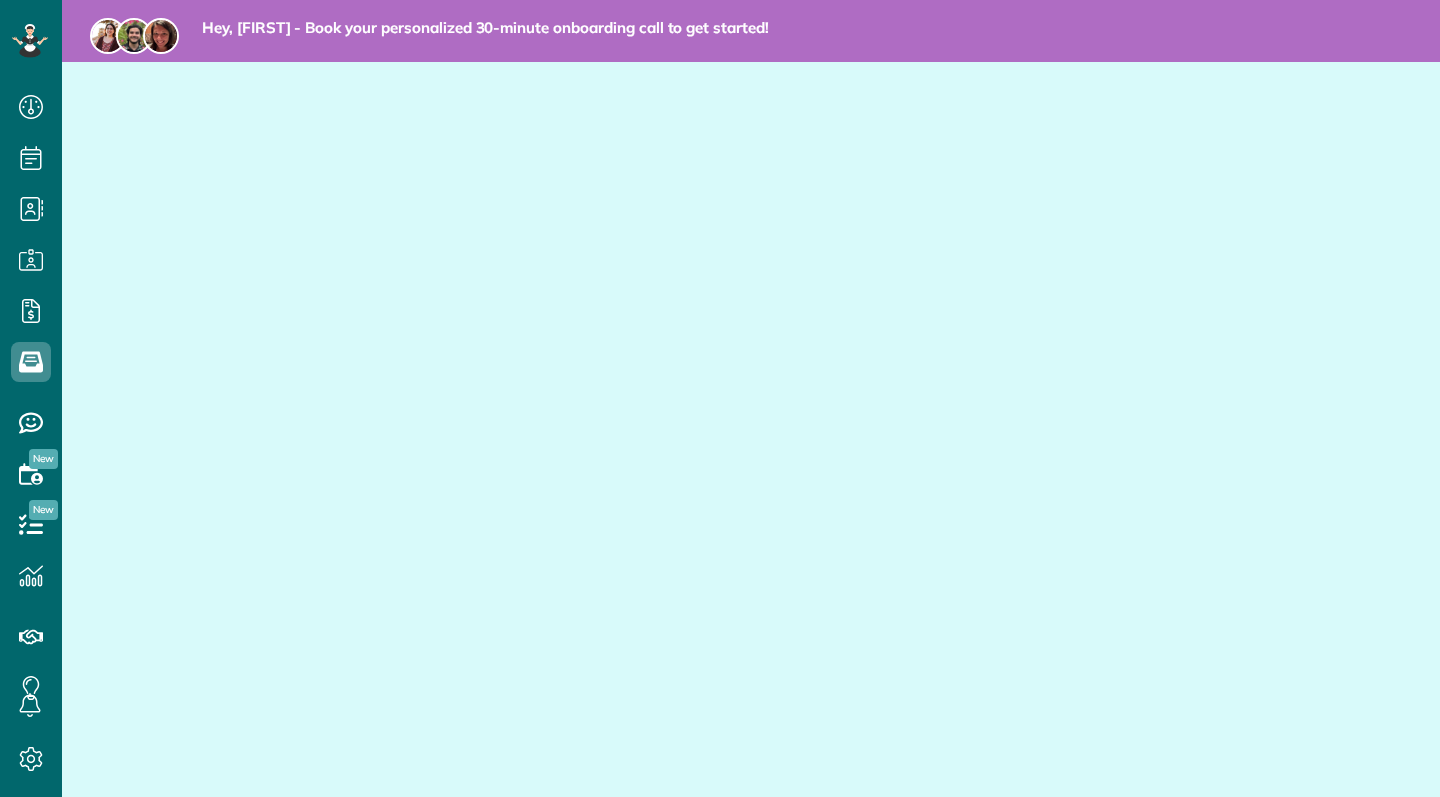 scroll, scrollTop: 0, scrollLeft: 0, axis: both 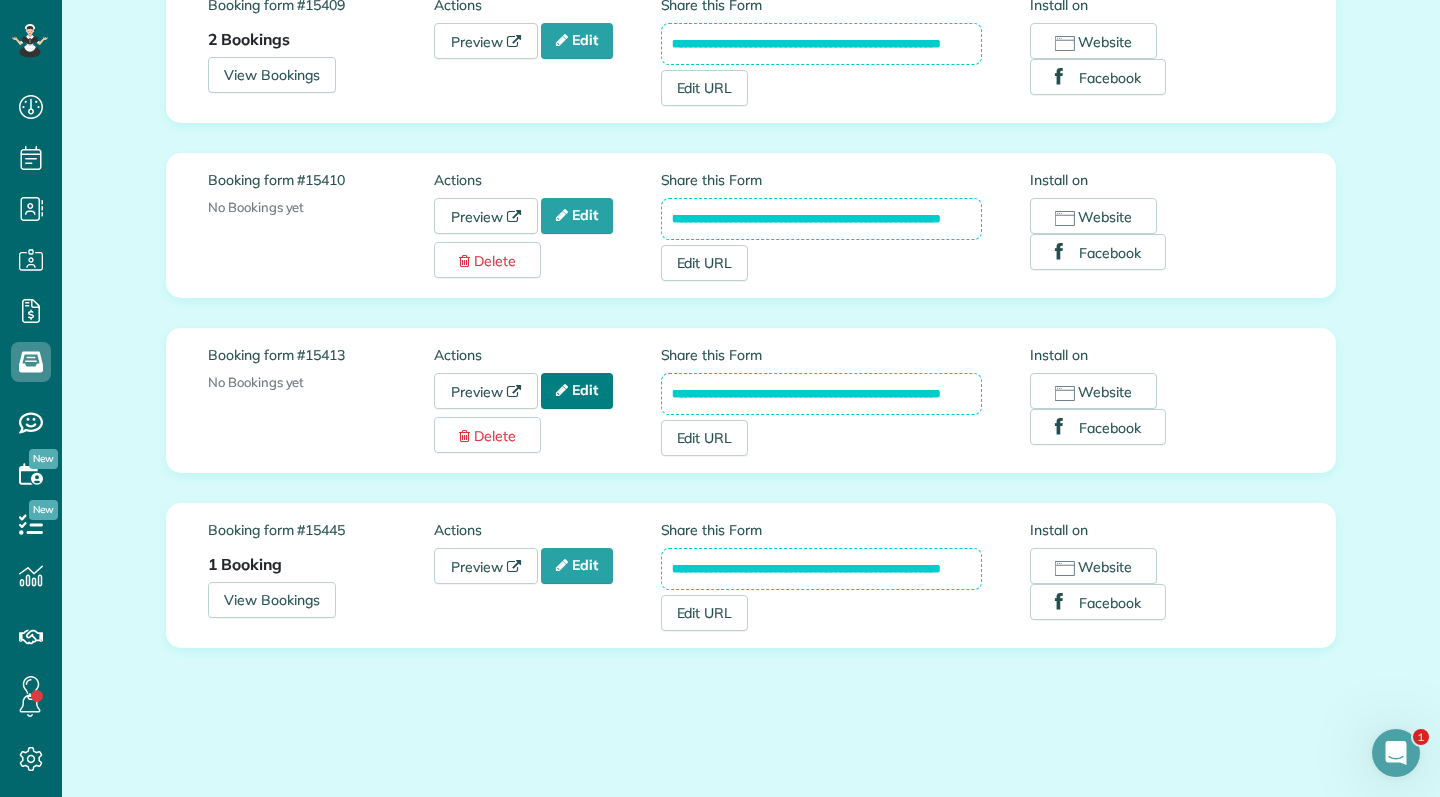 click on "Edit" at bounding box center (577, 391) 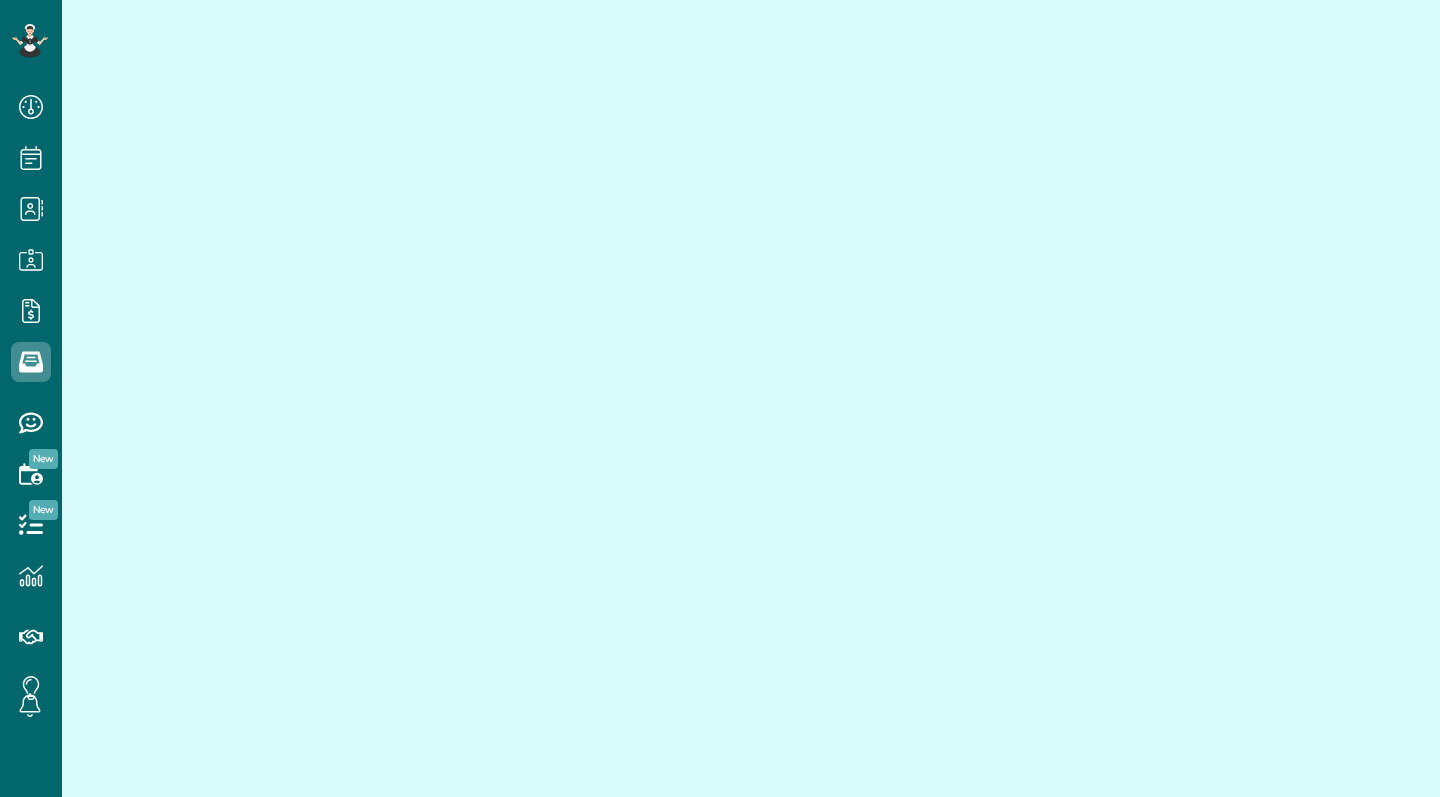 scroll, scrollTop: 0, scrollLeft: 0, axis: both 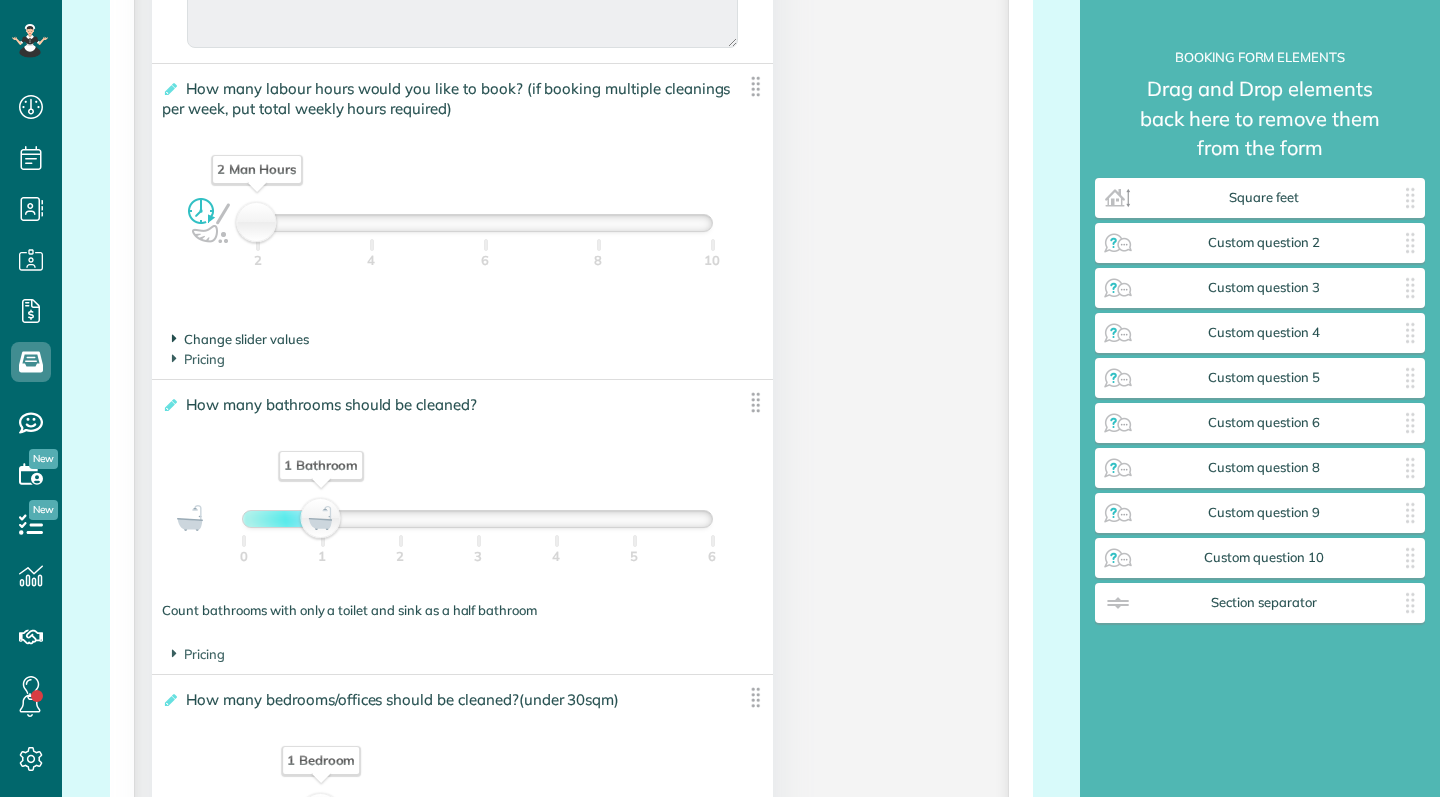 click on "Change slider values" at bounding box center (240, 339) 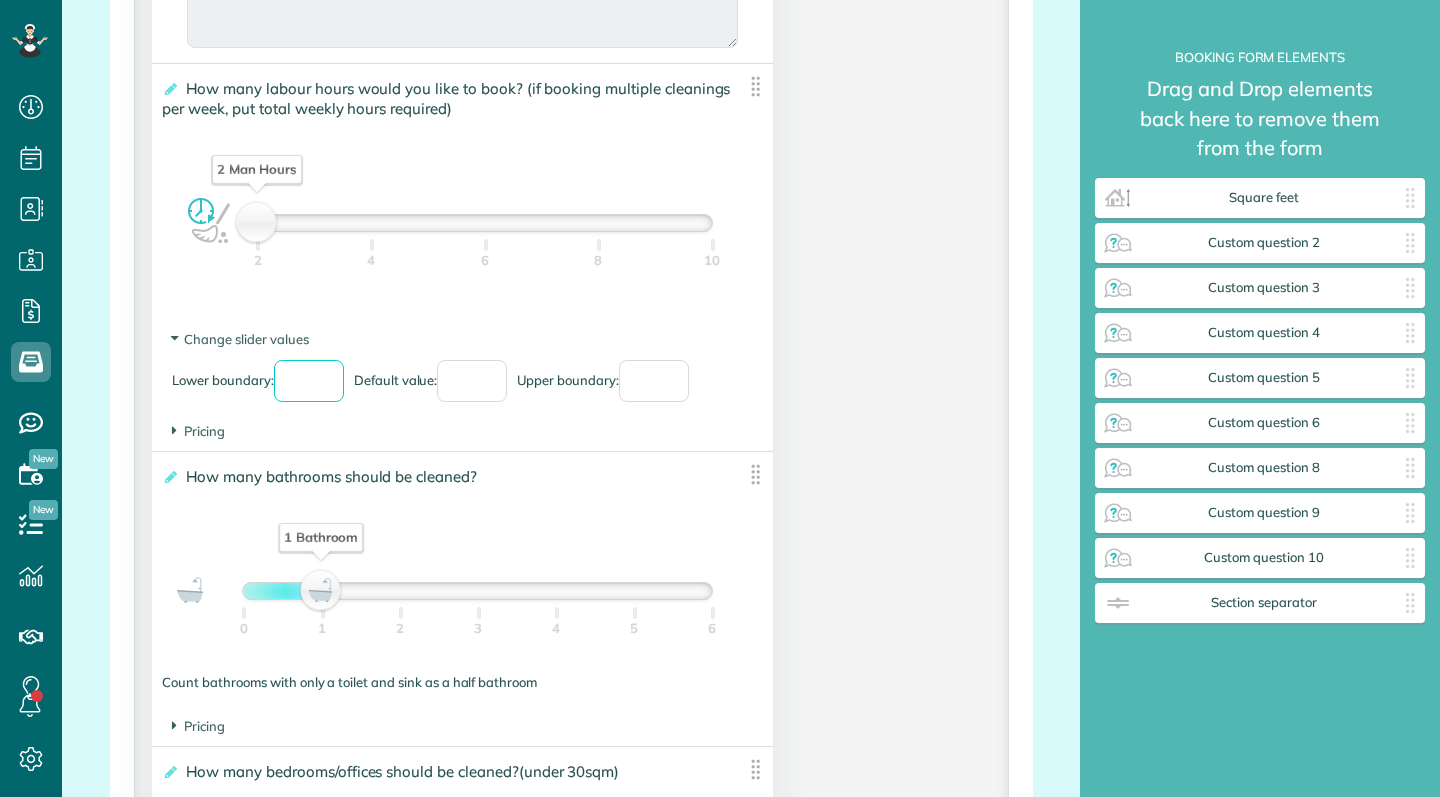 click on "*" at bounding box center [309, 381] 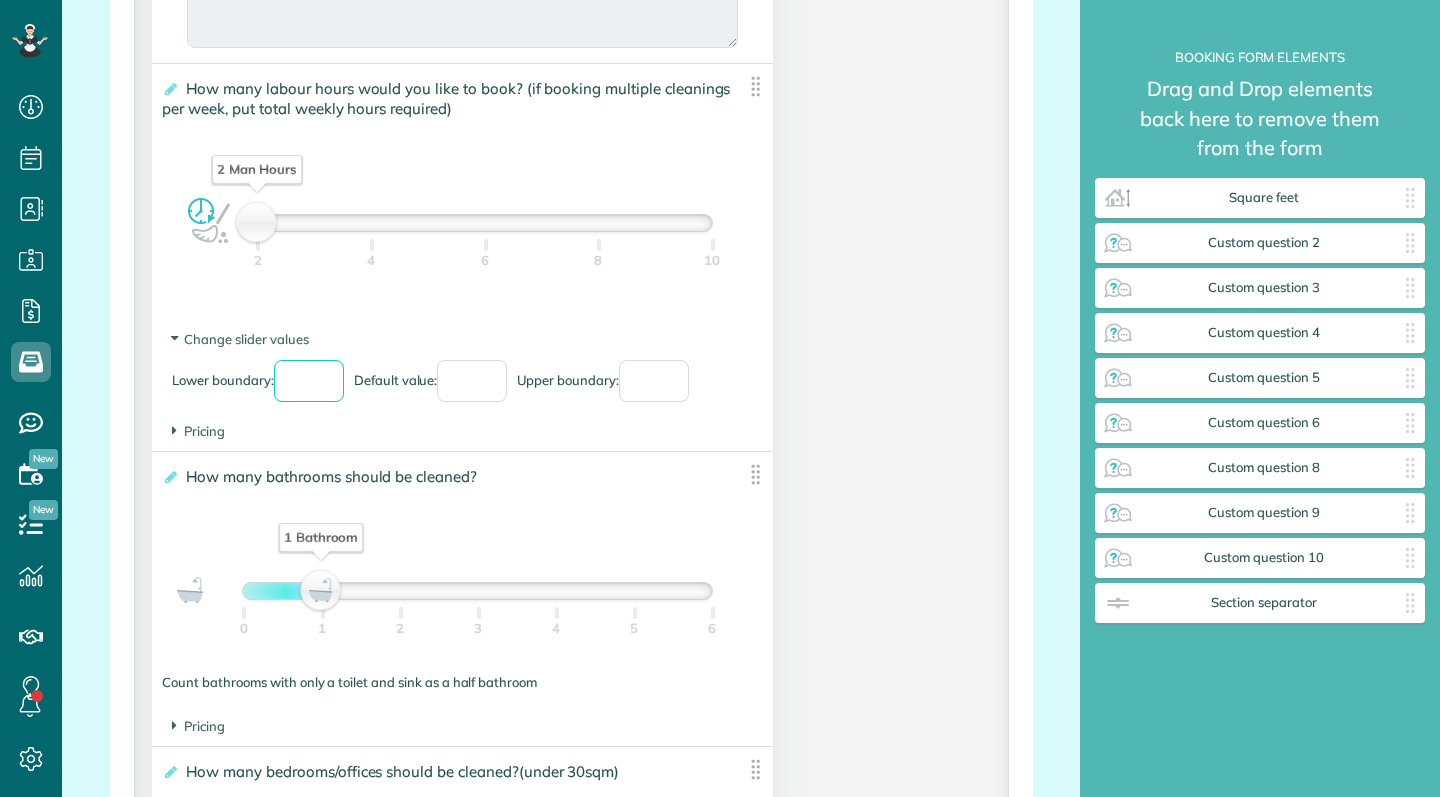 click on "**********" at bounding box center (447, 477) 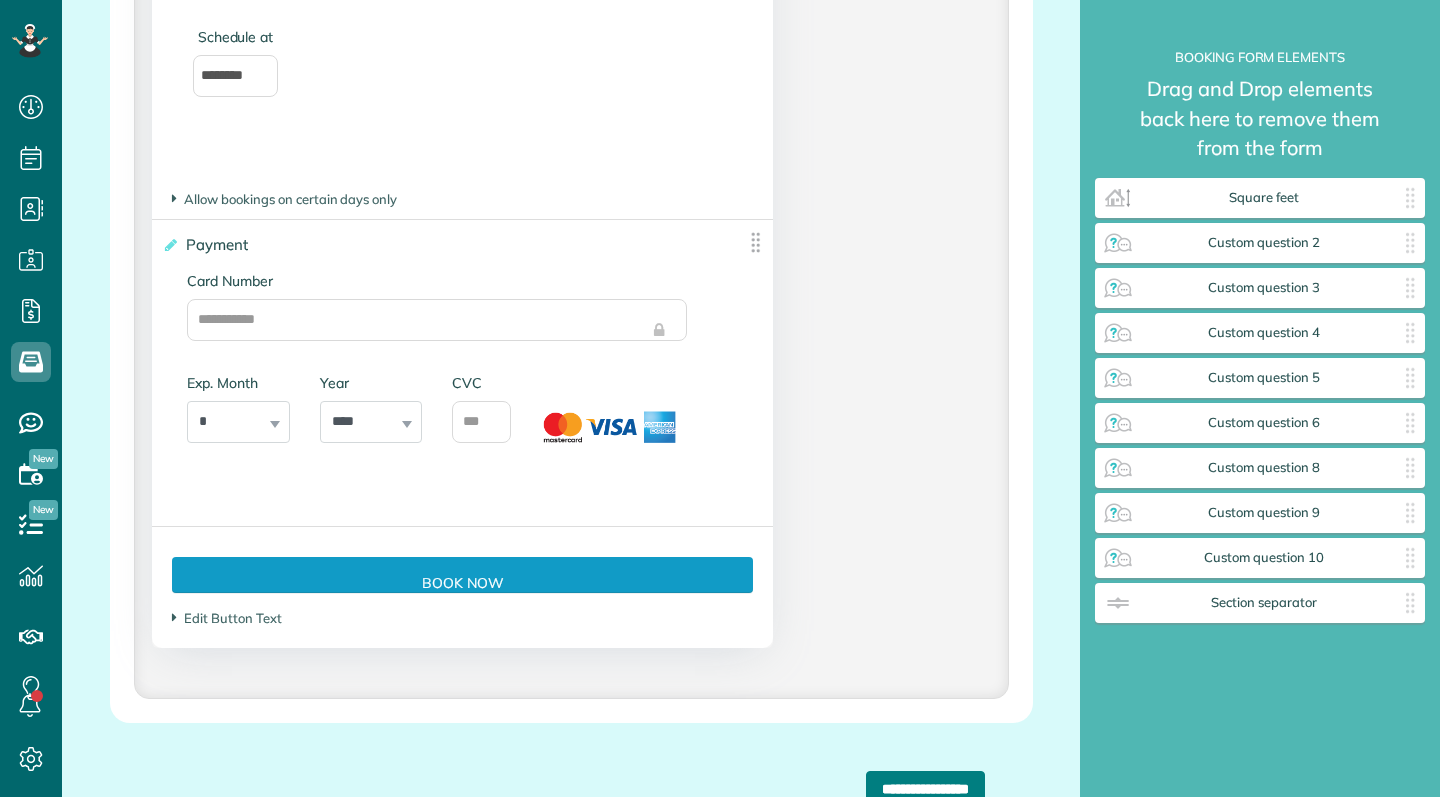 click on "**********" at bounding box center (925, 789) 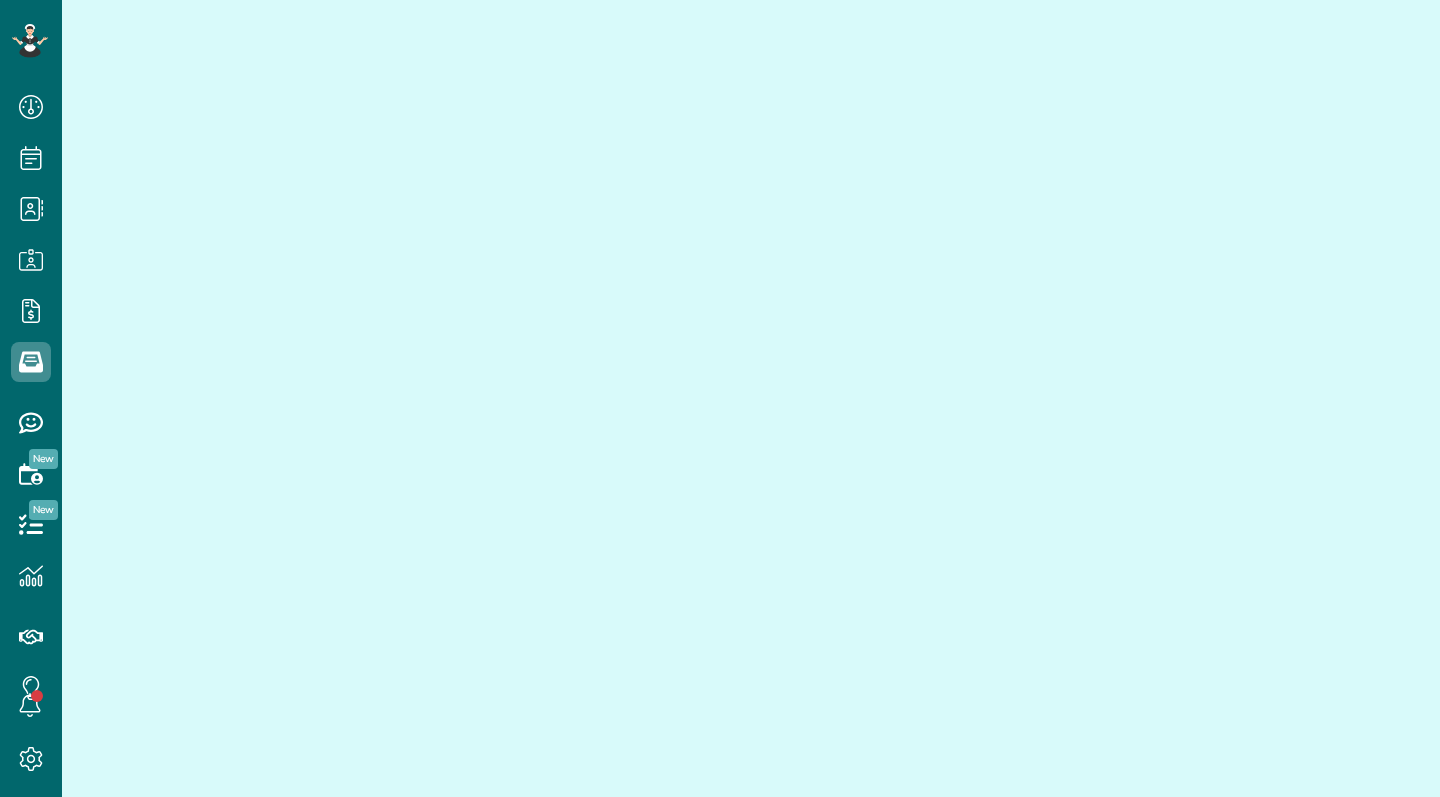 scroll, scrollTop: 1476, scrollLeft: 0, axis: vertical 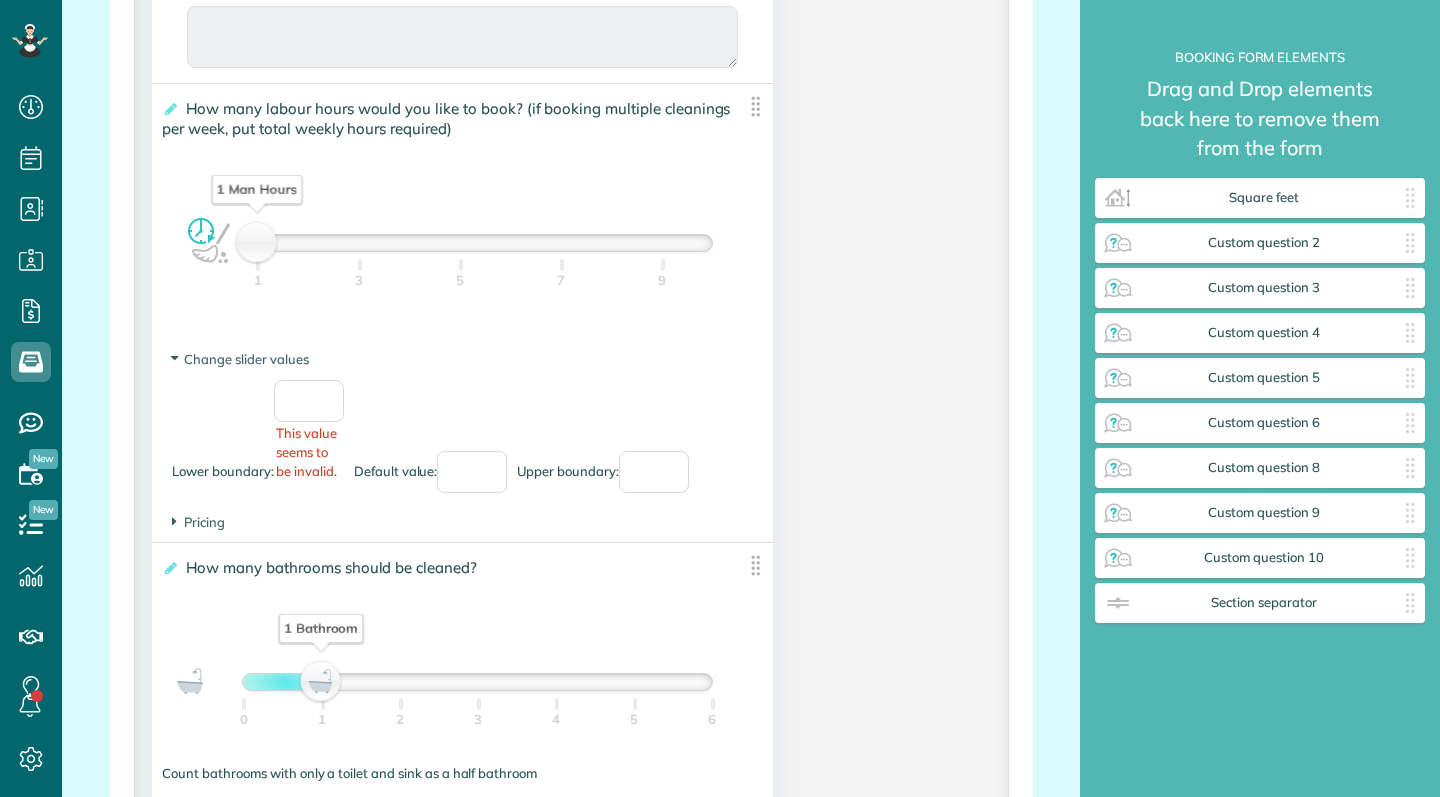 drag, startPoint x: 314, startPoint y: 239, endPoint x: 270, endPoint y: 239, distance: 44 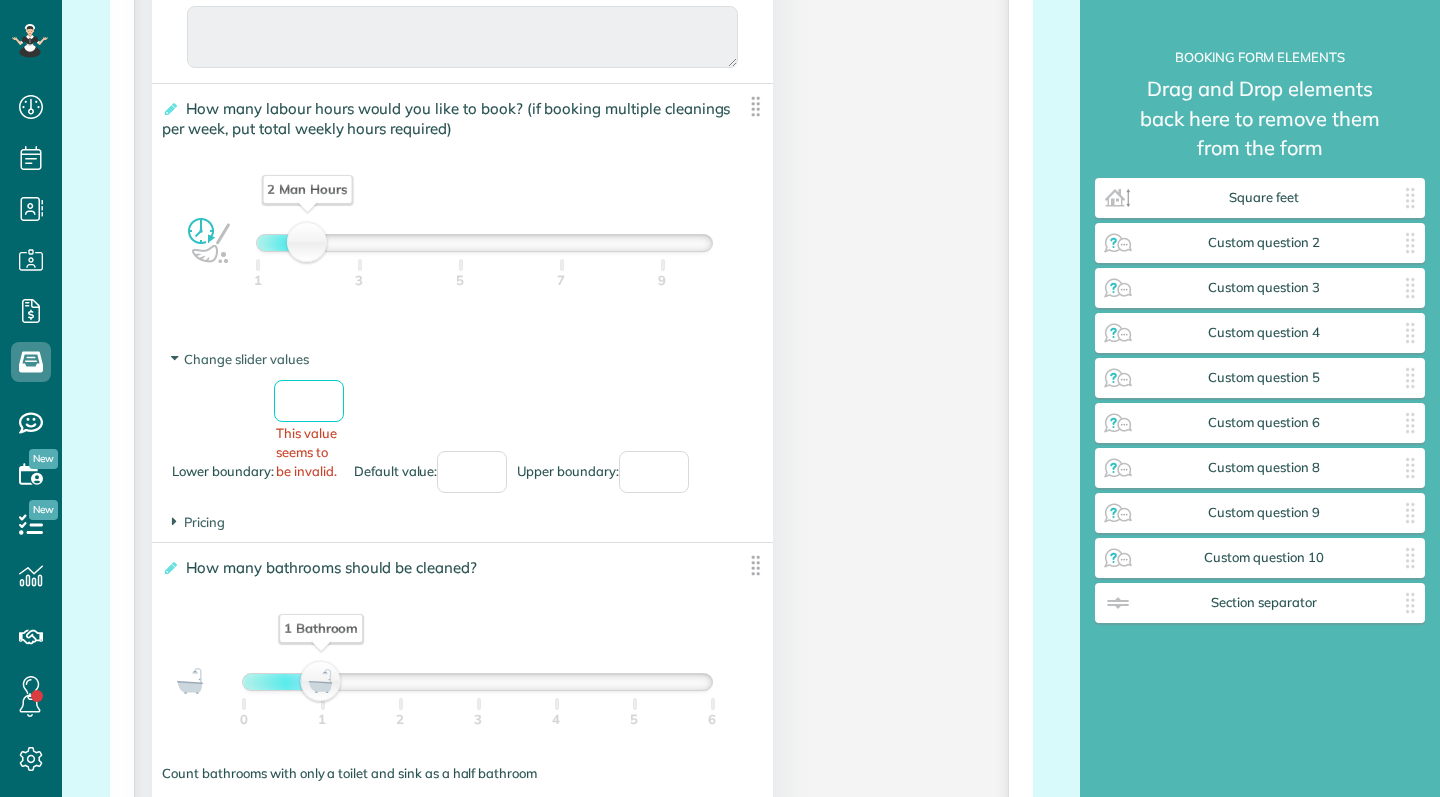 click on "***" at bounding box center [309, 401] 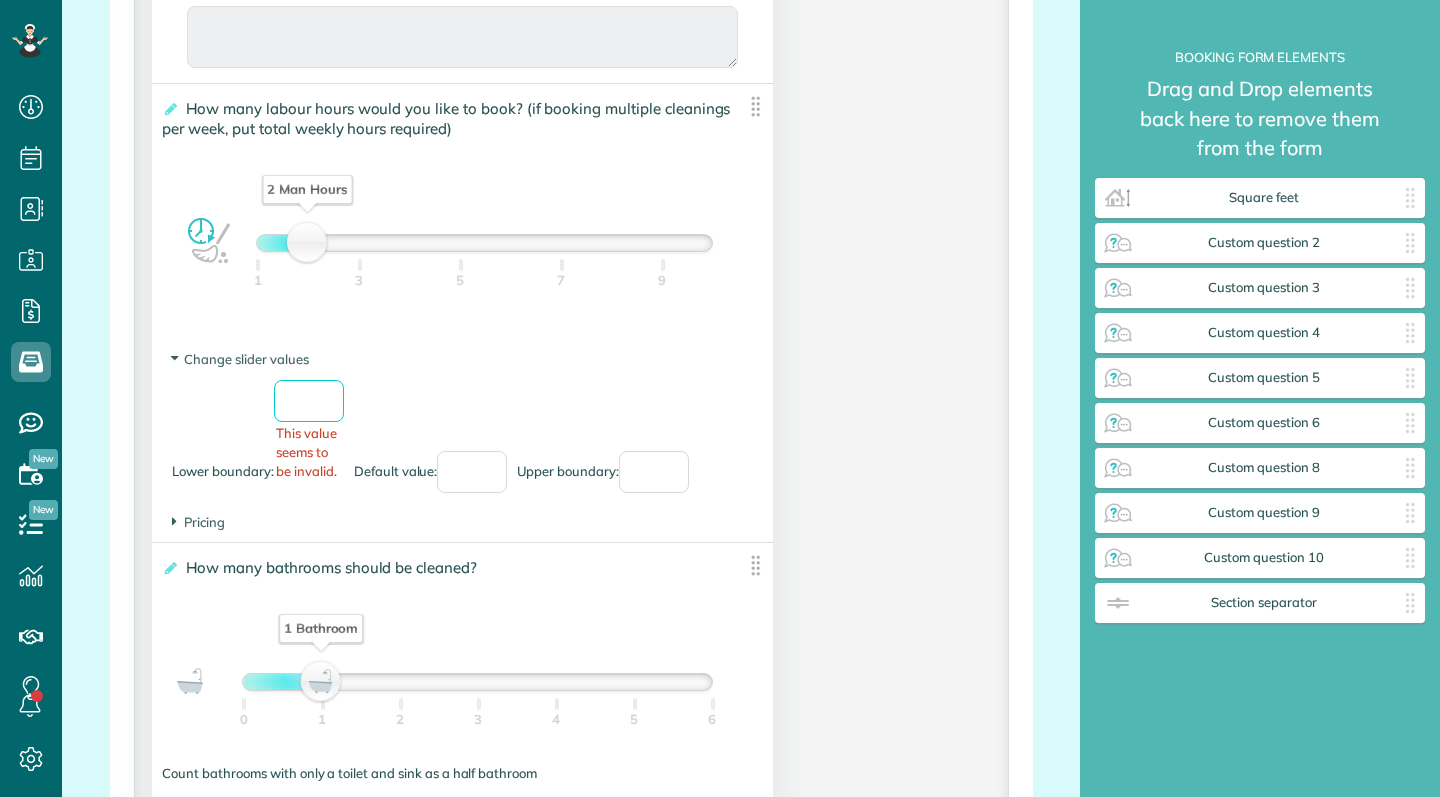 click on "Lower boundary:
* This value seems to be invalid.
Default value:
*
Upper boundary:
**" at bounding box center (462, 447) 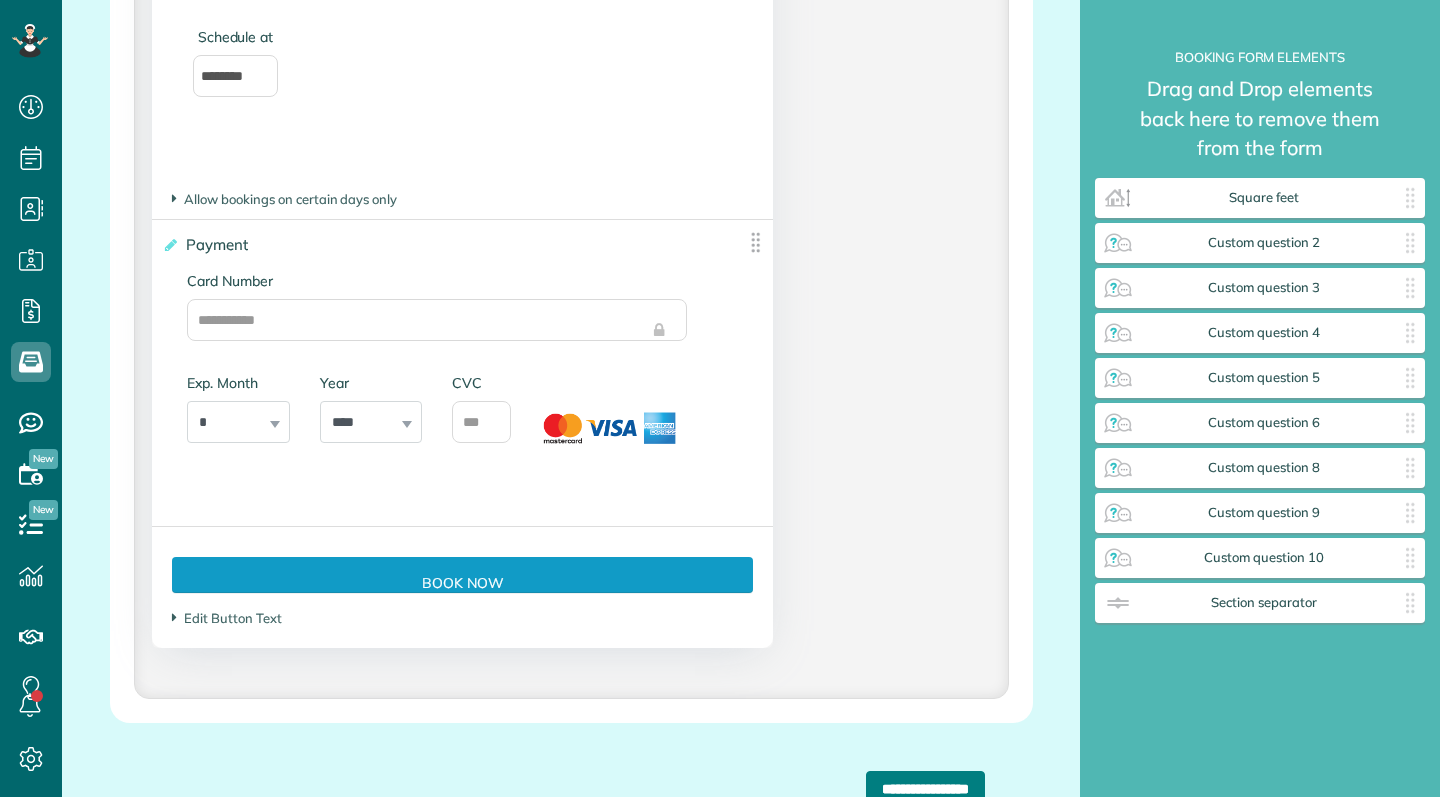 type on "*" 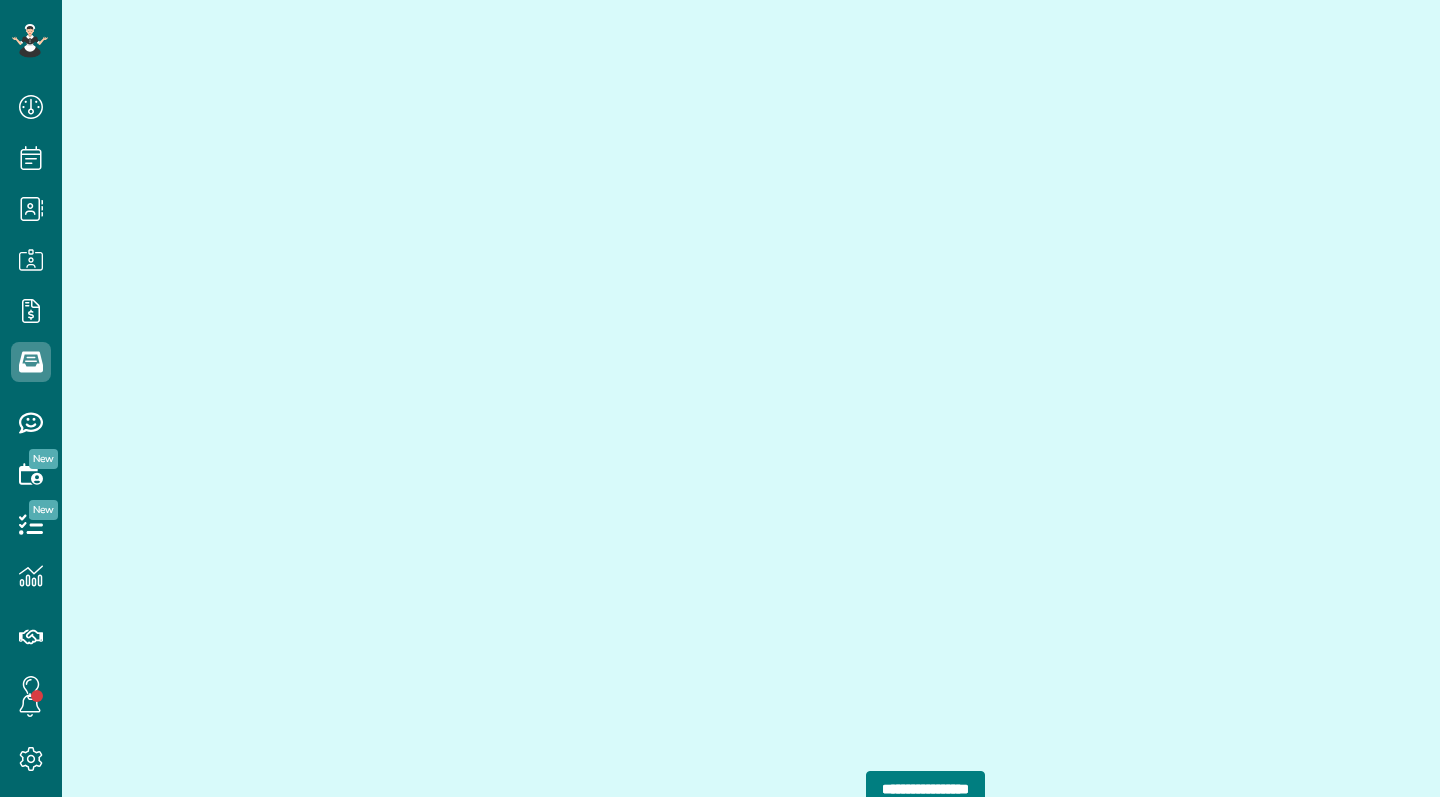scroll, scrollTop: 1476, scrollLeft: 0, axis: vertical 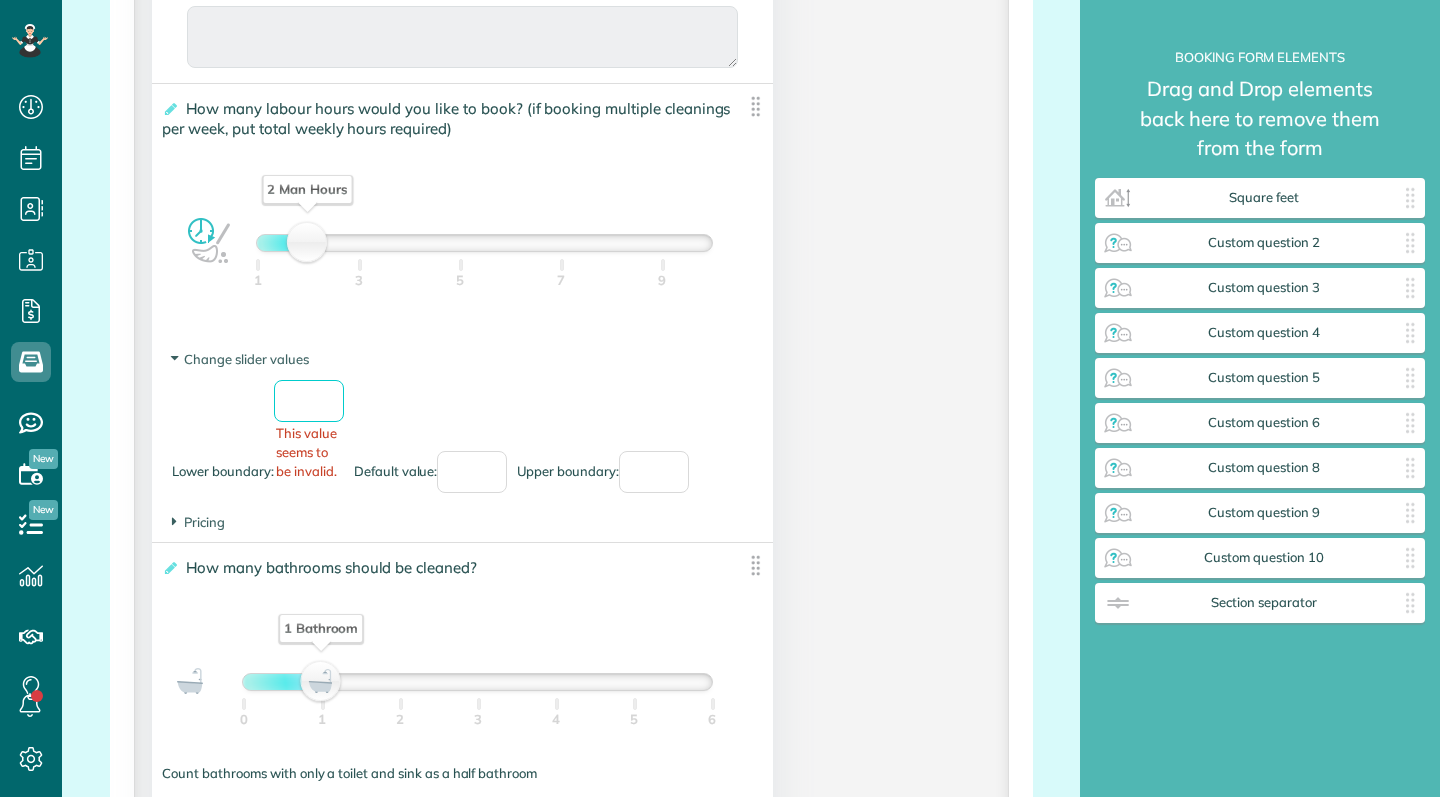 click on "Lower boundary:
* This value seems to be invalid.
Default value:
*
Upper boundary:
**" at bounding box center (462, 447) 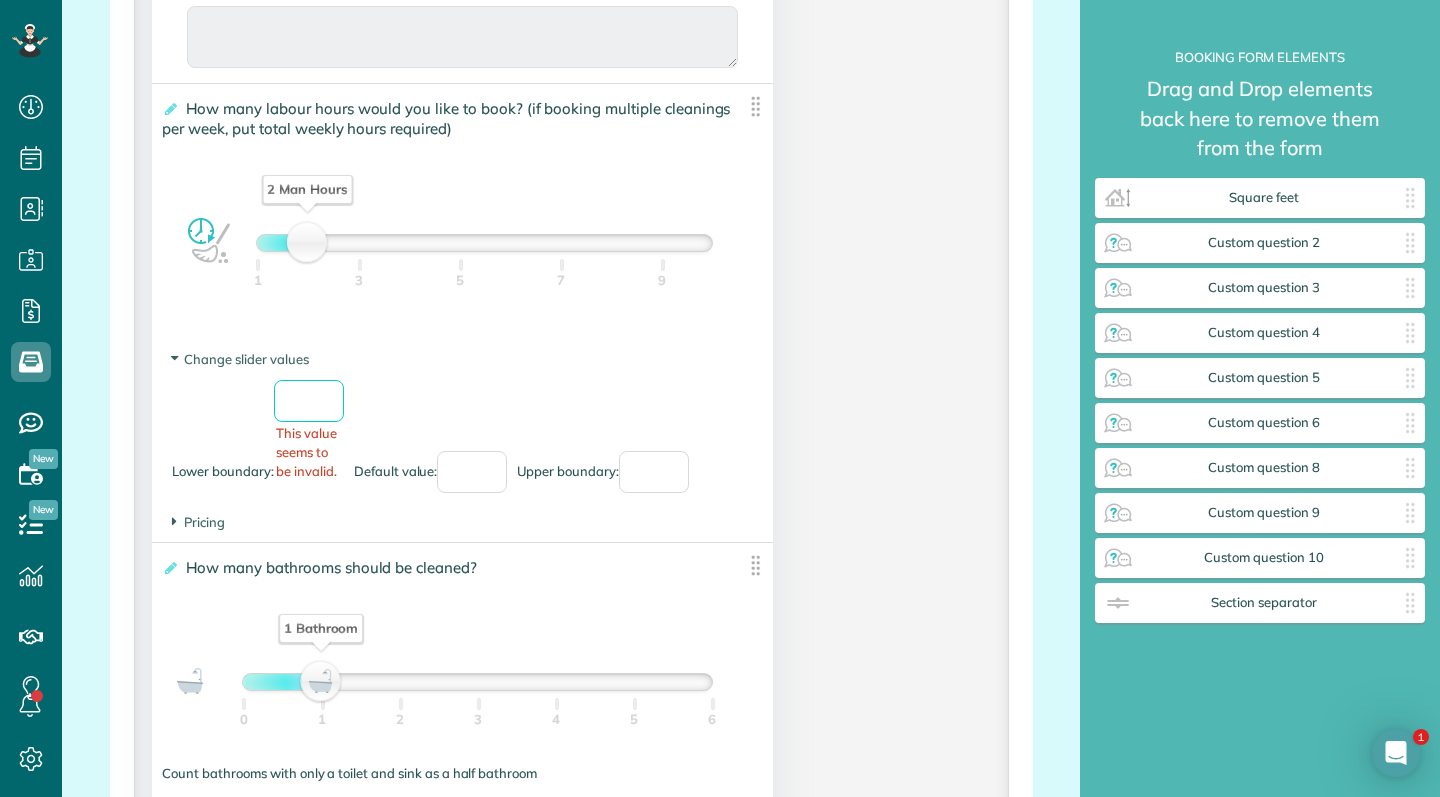 scroll, scrollTop: 0, scrollLeft: 0, axis: both 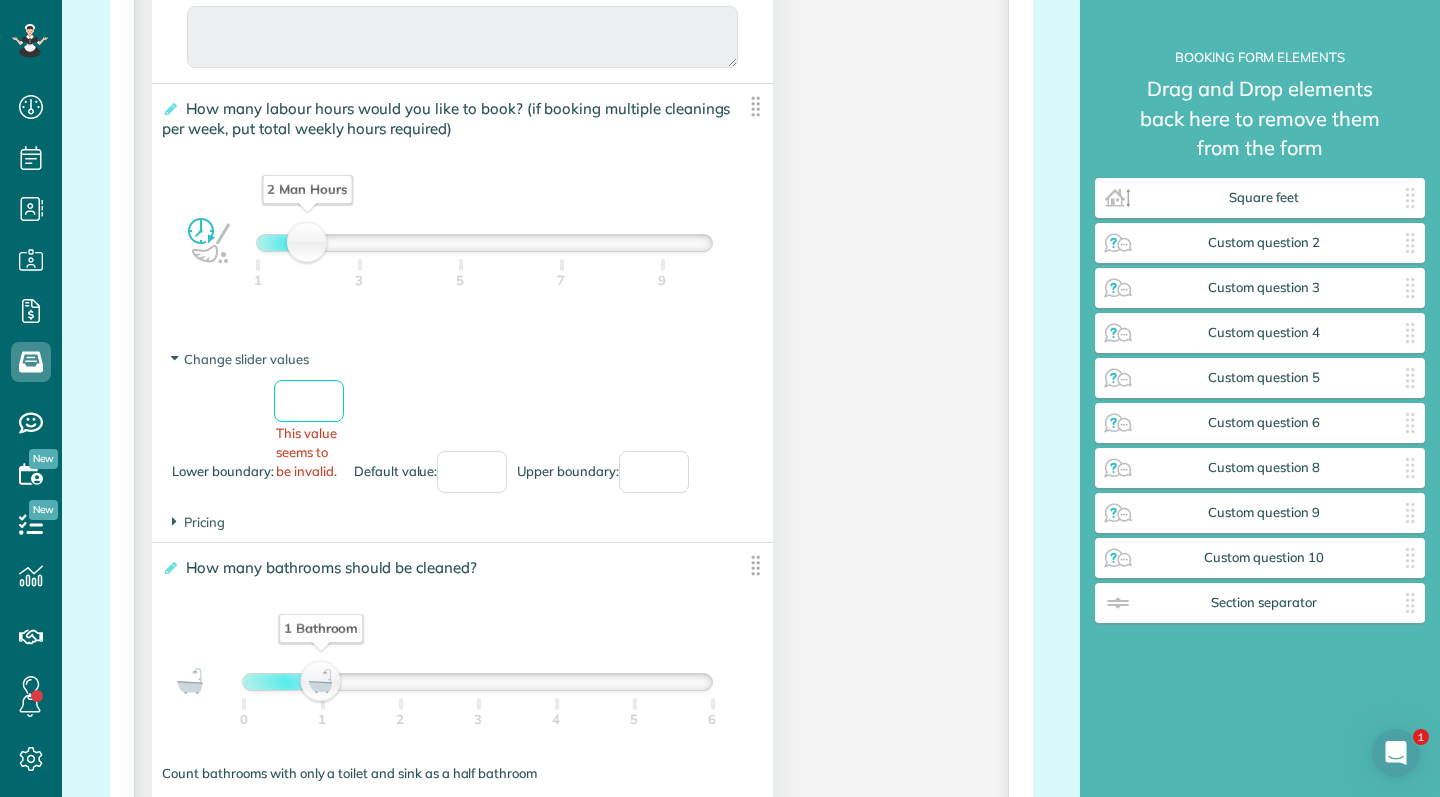click on "Lower boundary:
* This value seems to be invalid.
Default value:
*
Upper boundary:
**" at bounding box center (462, 447) 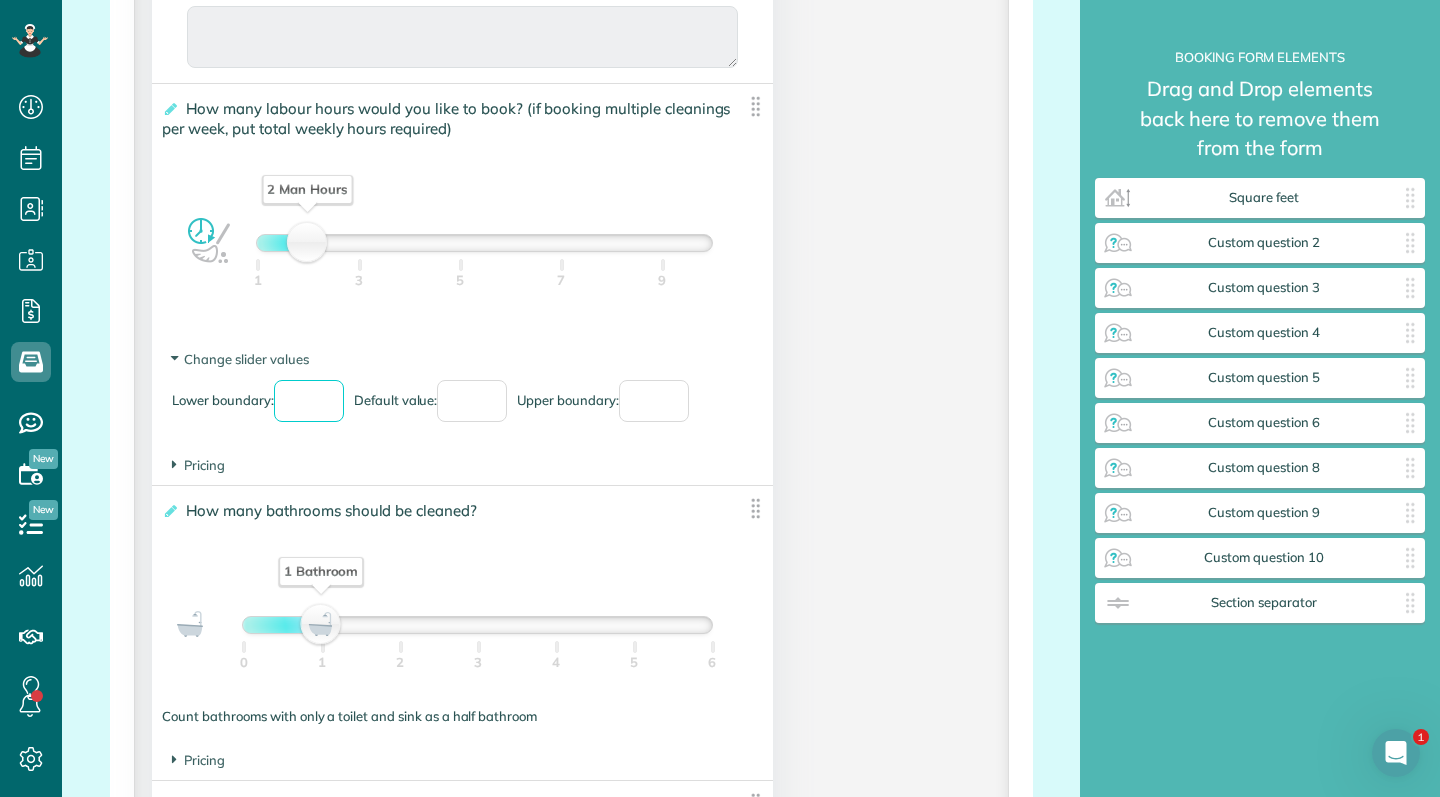 click on "Pricing
The base price per man-hour is
*****
$" at bounding box center (462, 465) 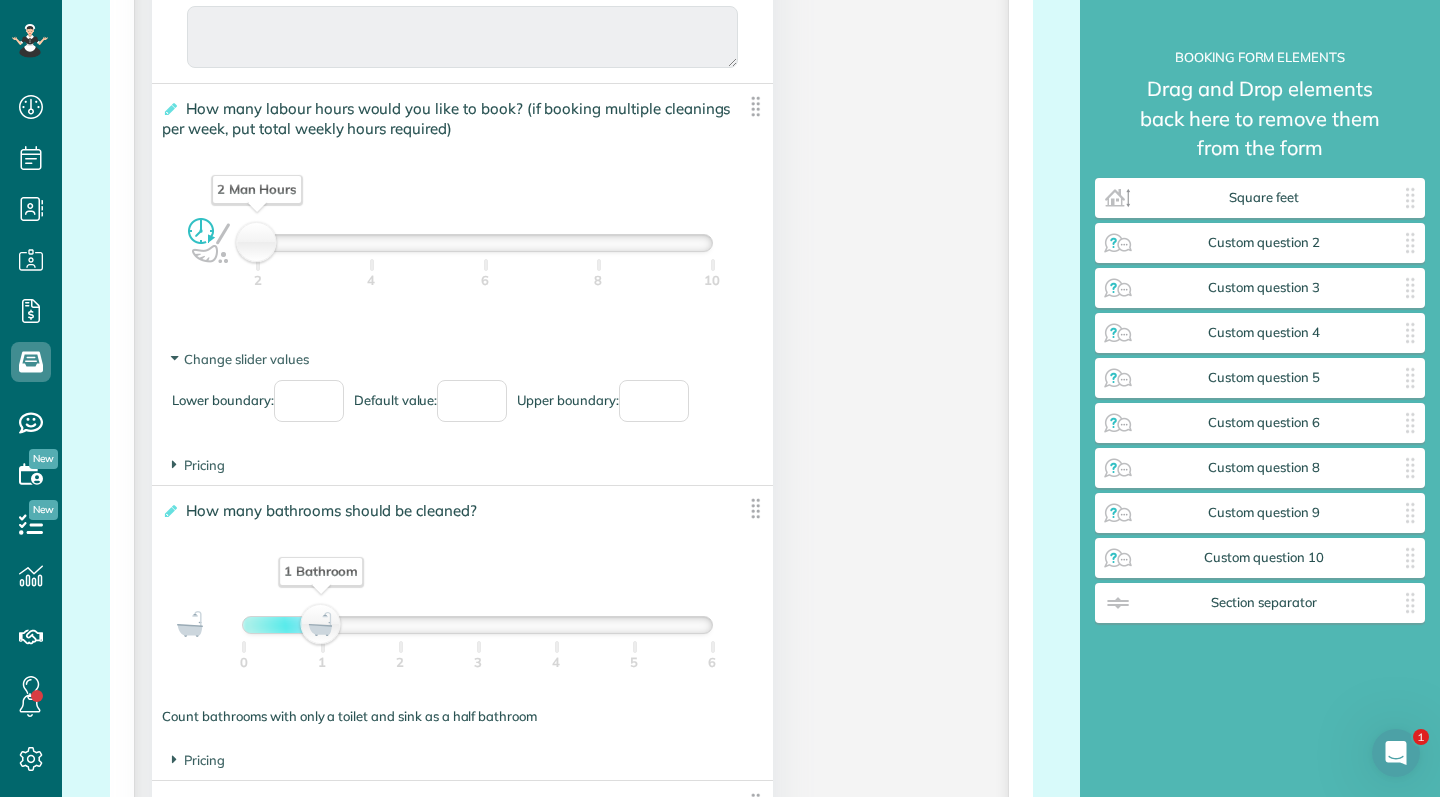 drag, startPoint x: 302, startPoint y: 250, endPoint x: 225, endPoint y: 246, distance: 77.10383 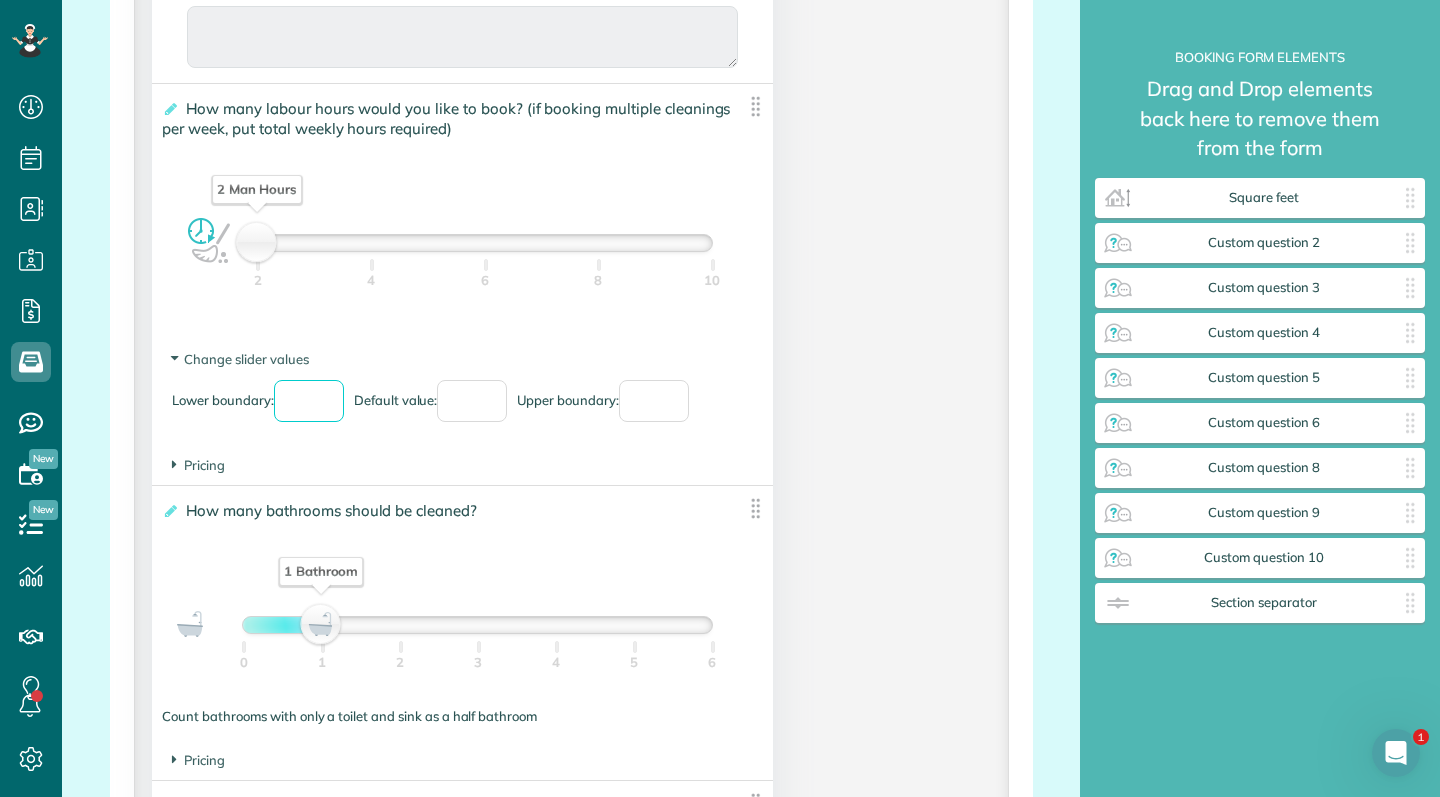 click on "*" at bounding box center (309, 401) 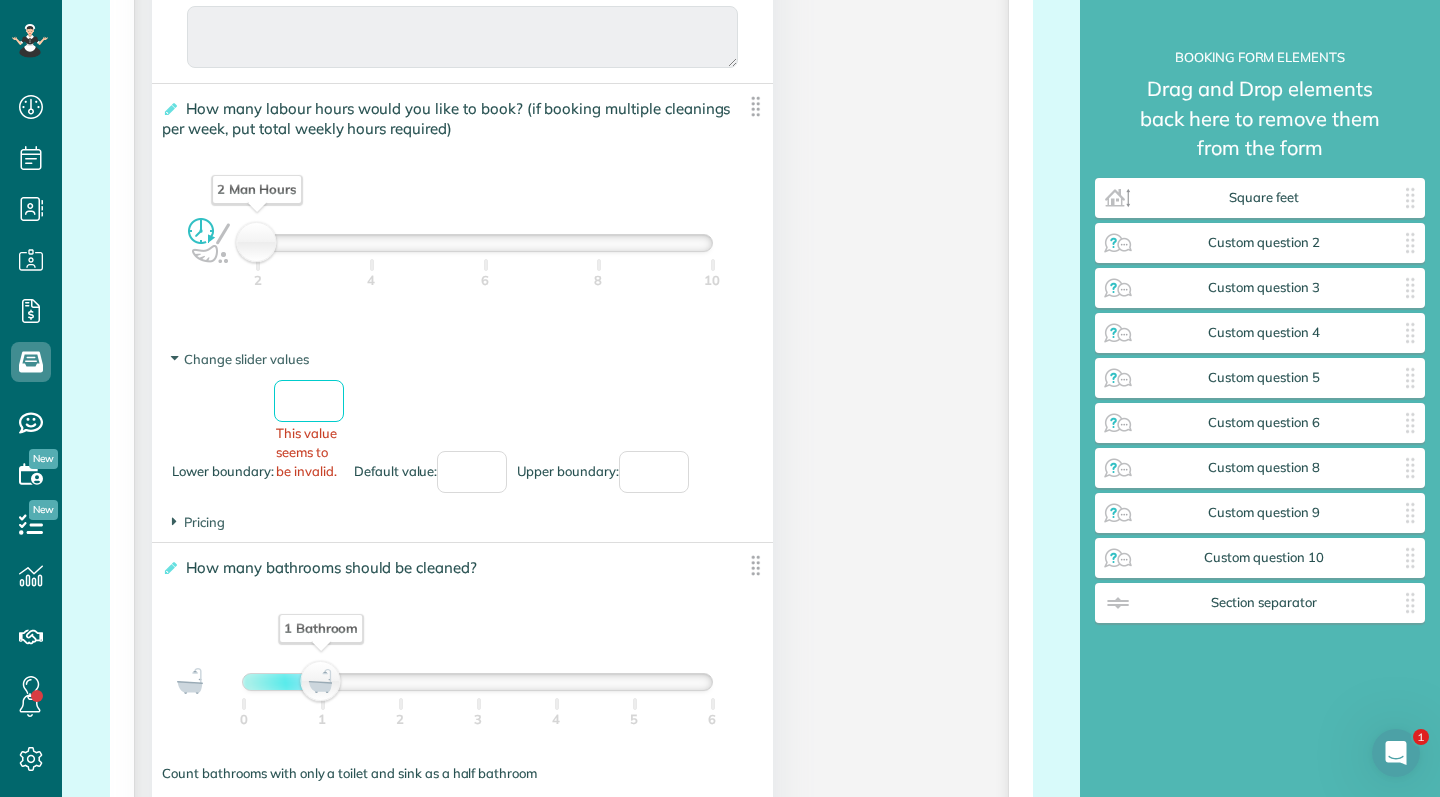 click on "Lower boundary:
*** This value seems to be invalid.
Default value:
*
Upper boundary:
**" at bounding box center [462, 447] 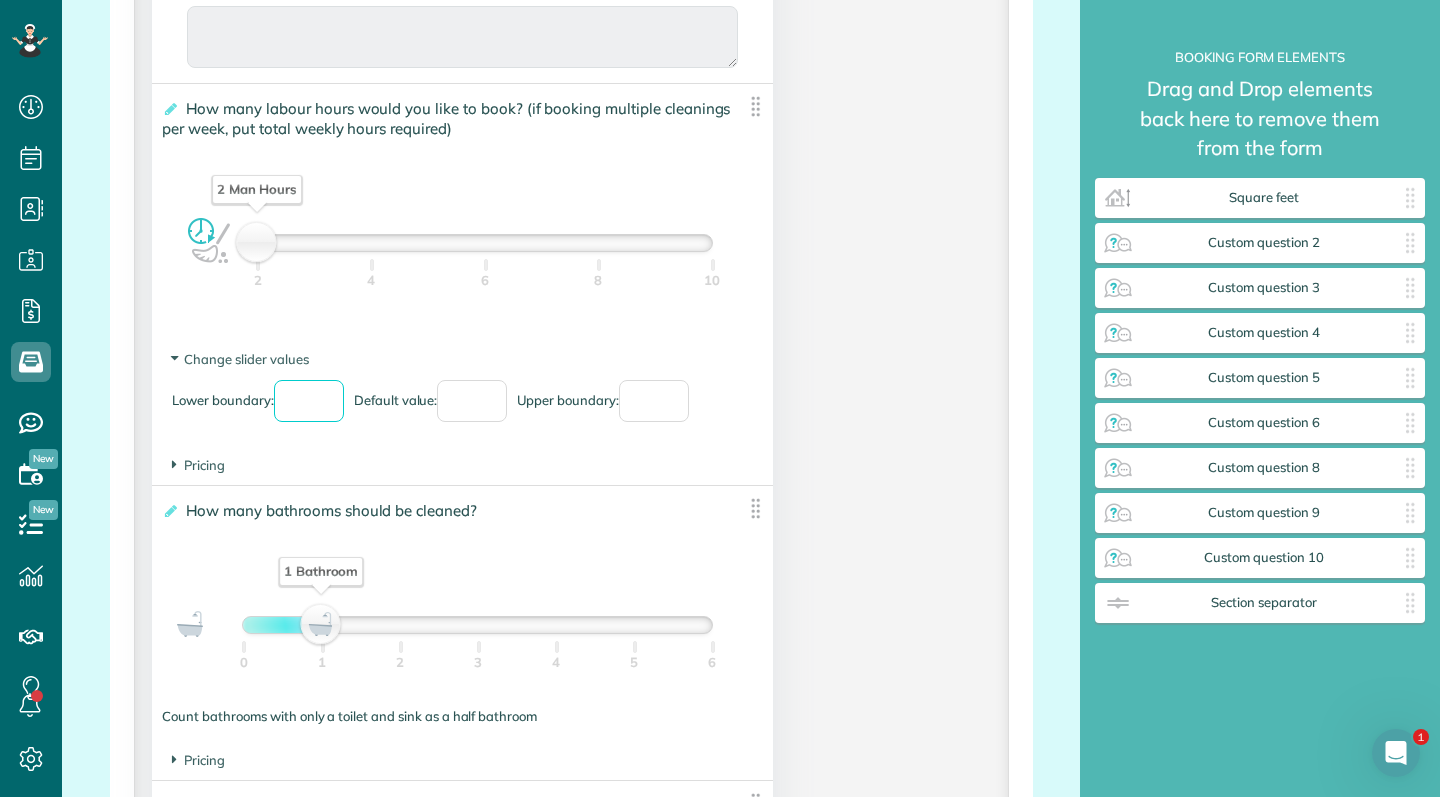 type on "*" 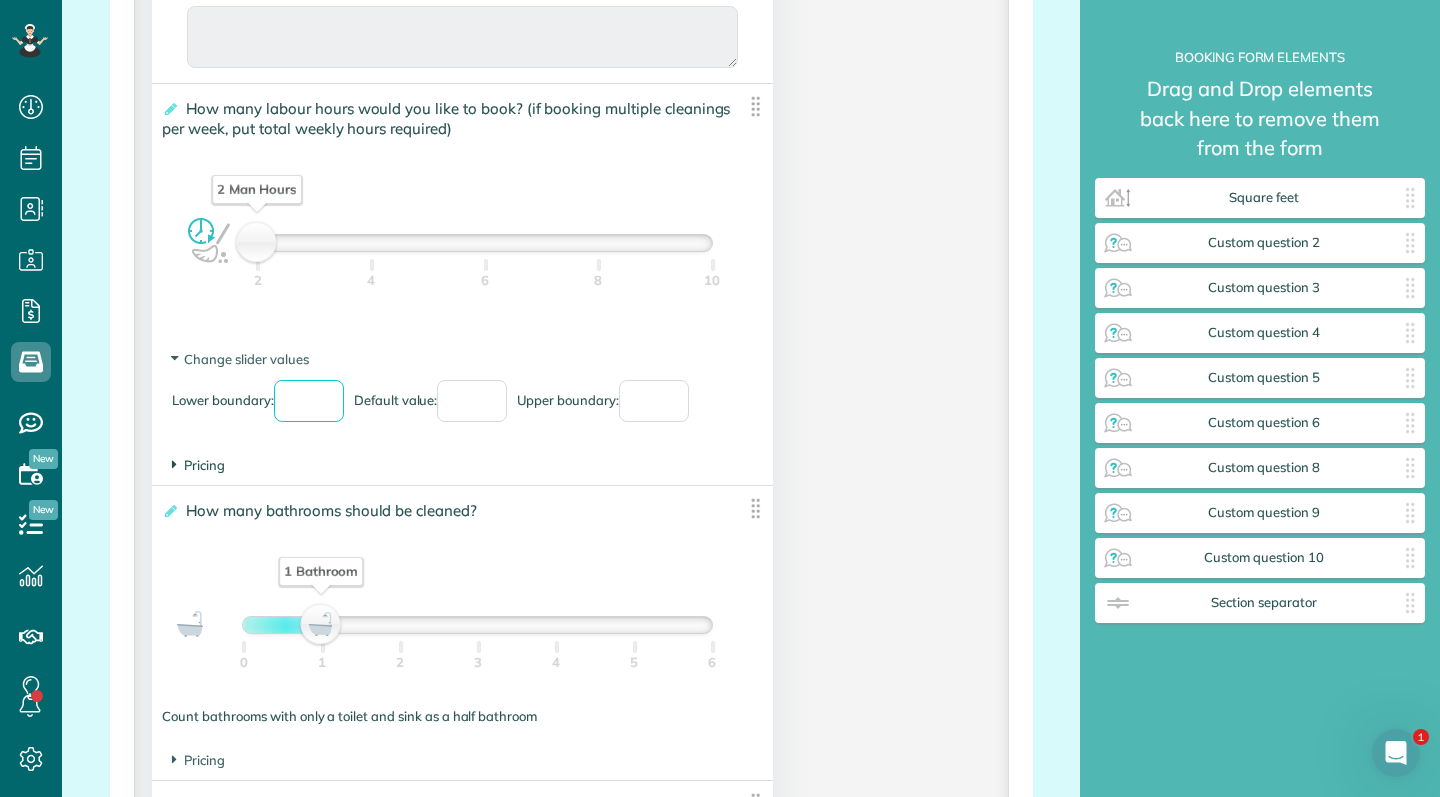 click on "Pricing" at bounding box center (198, 465) 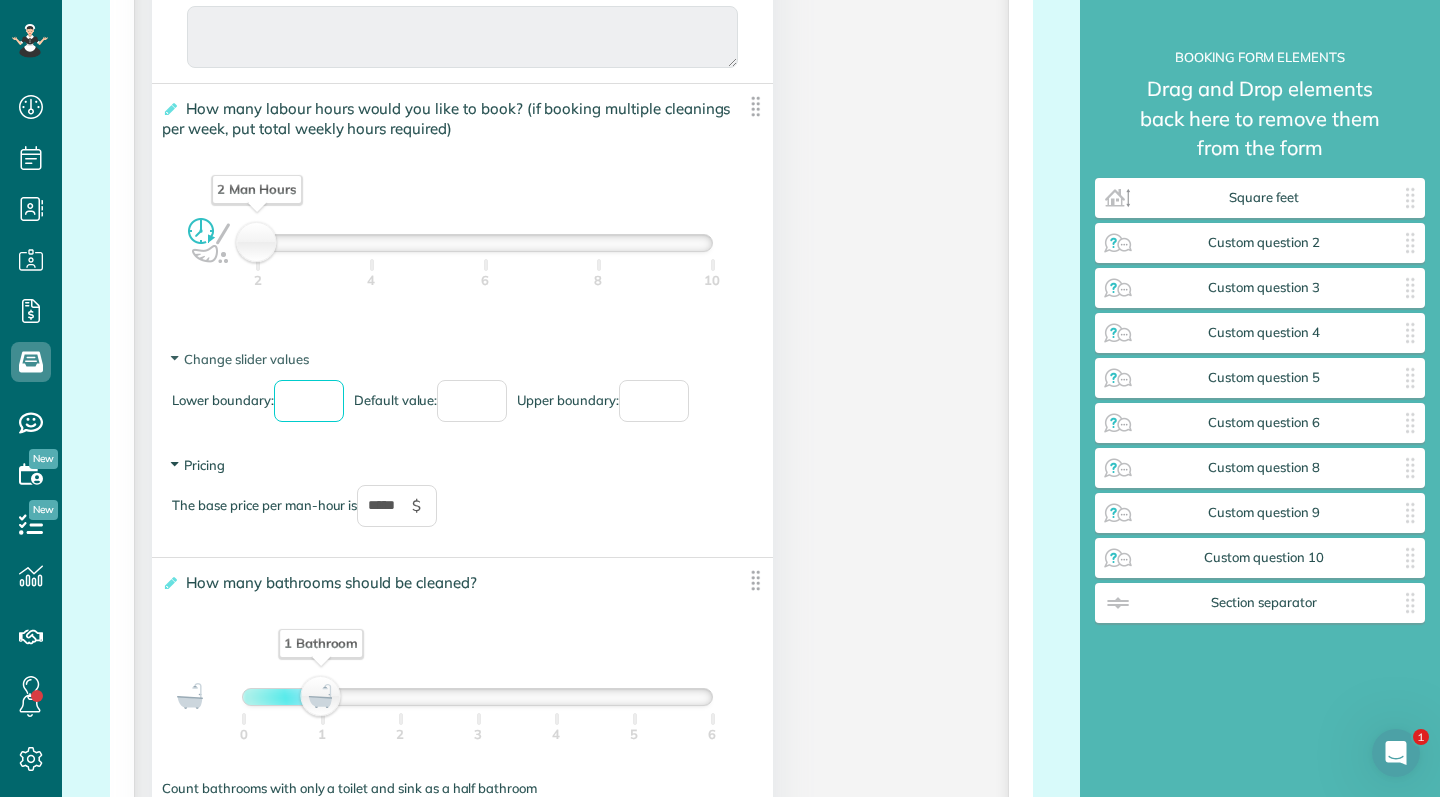 click on "Pricing" at bounding box center [198, 465] 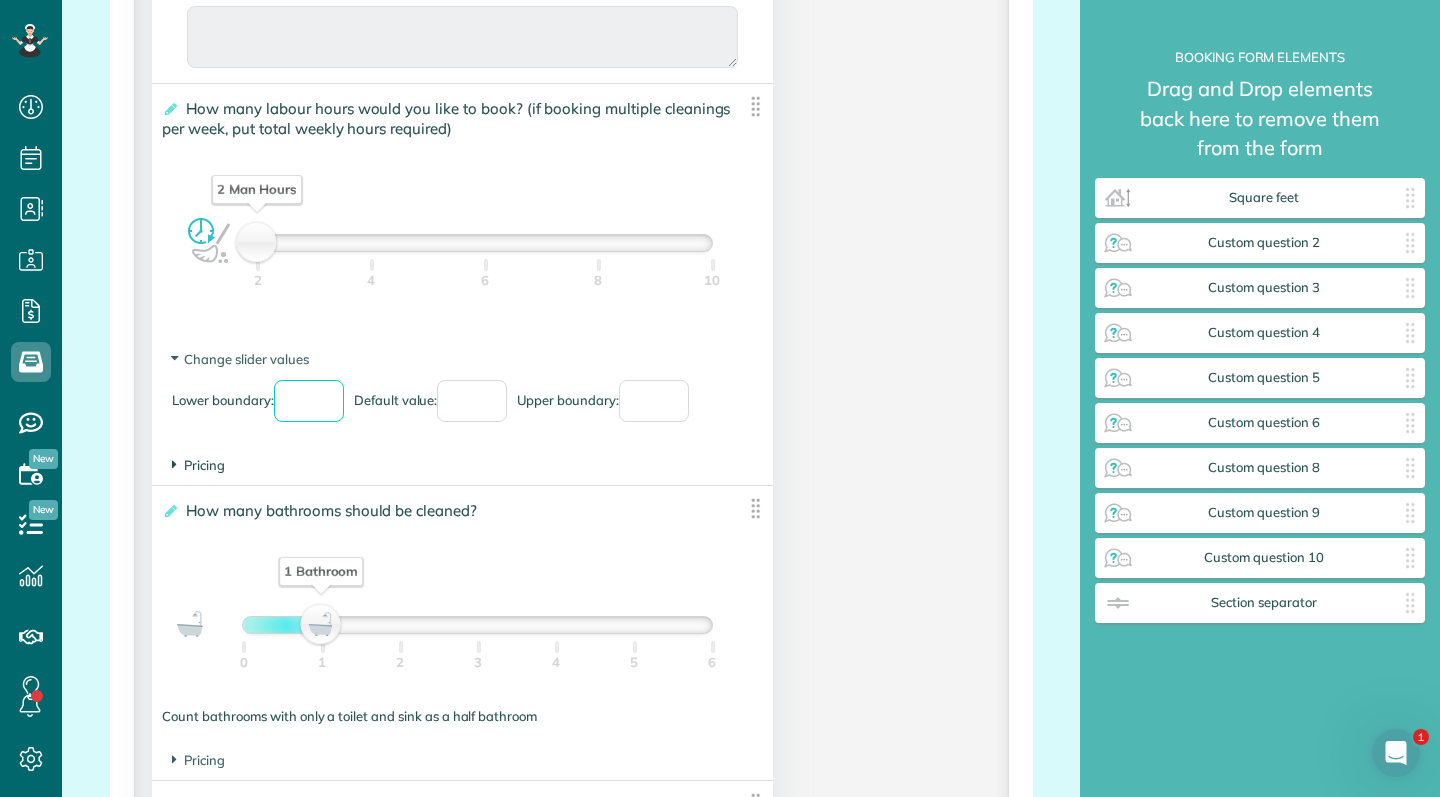 click on "Pricing" at bounding box center [198, 465] 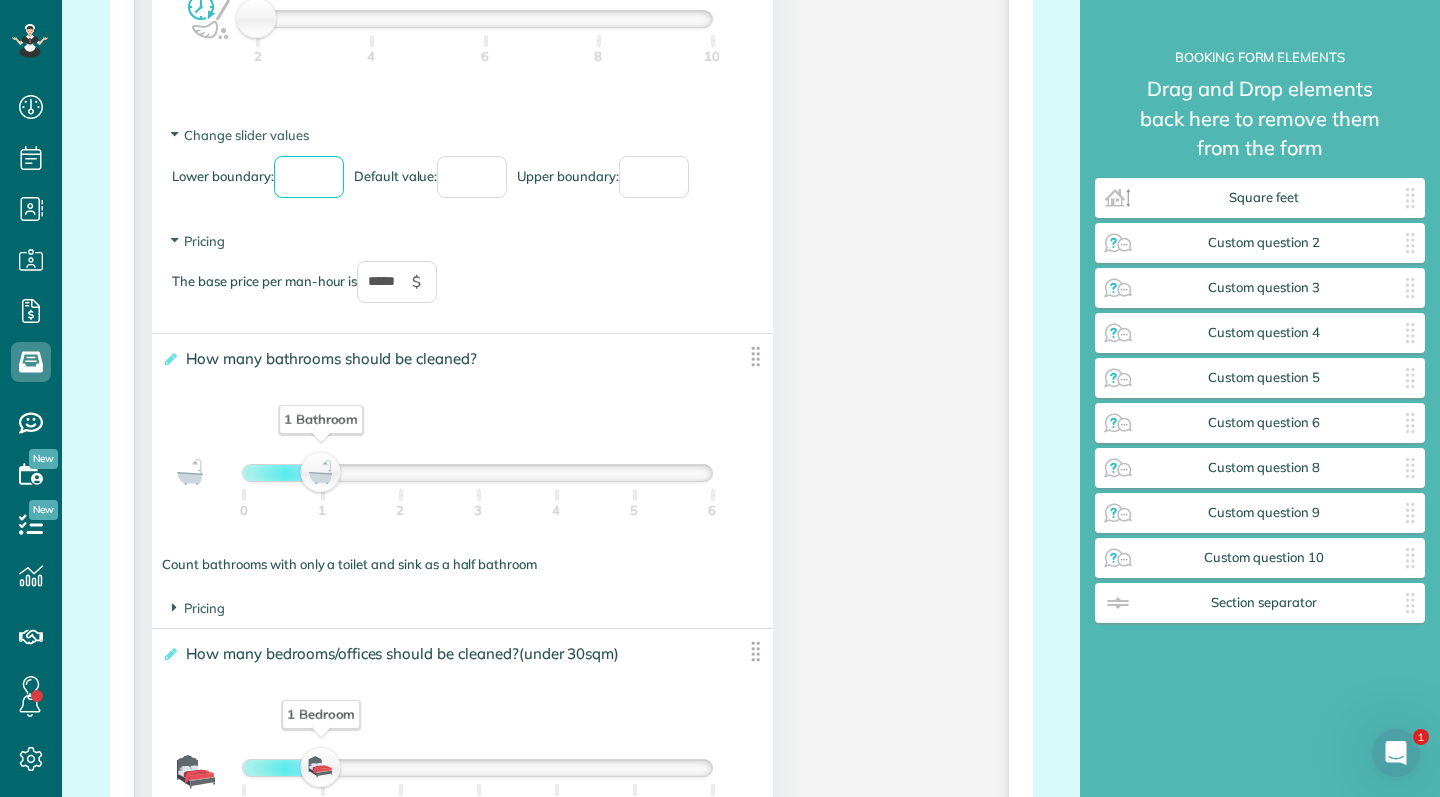 scroll, scrollTop: 1701, scrollLeft: 0, axis: vertical 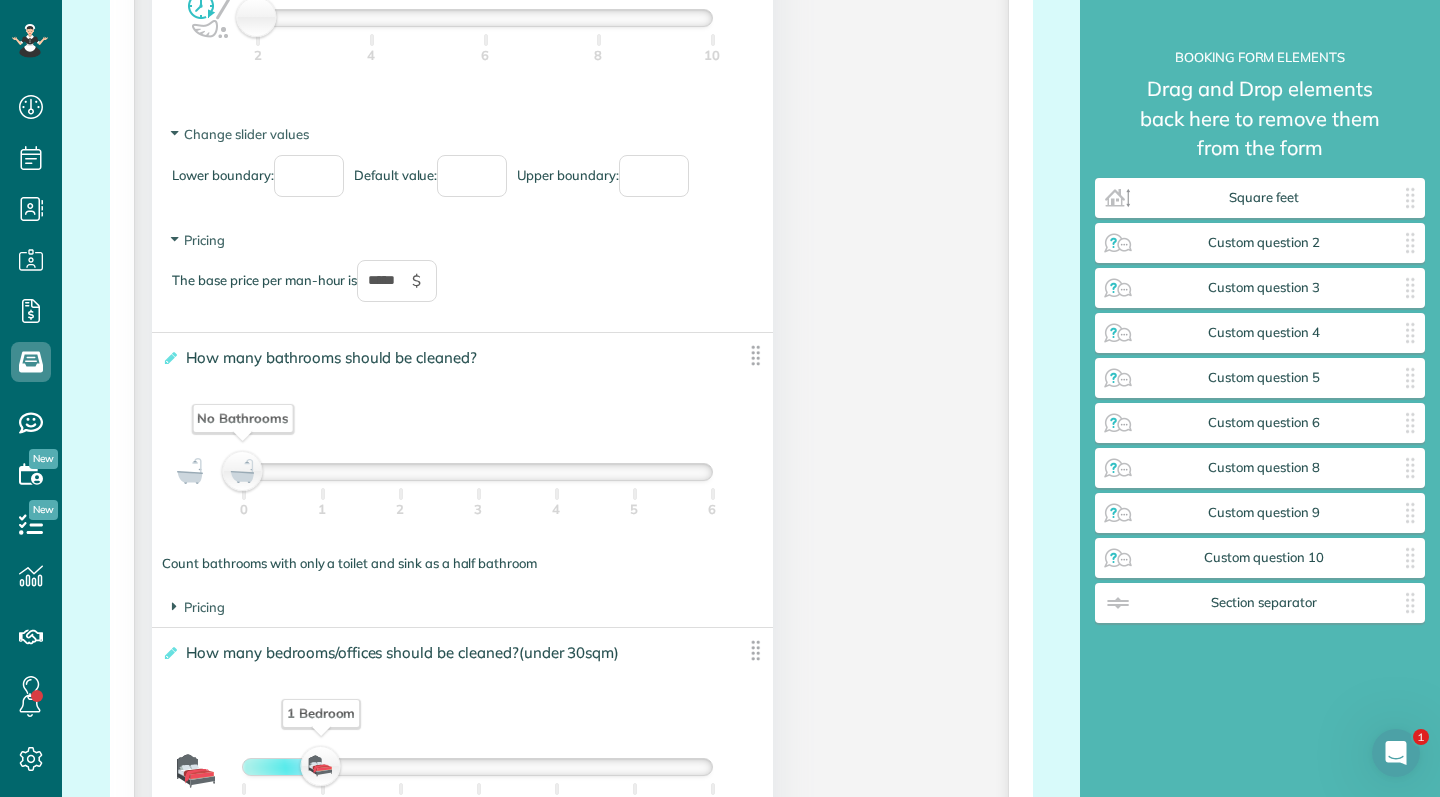 click at bounding box center [243, 472] 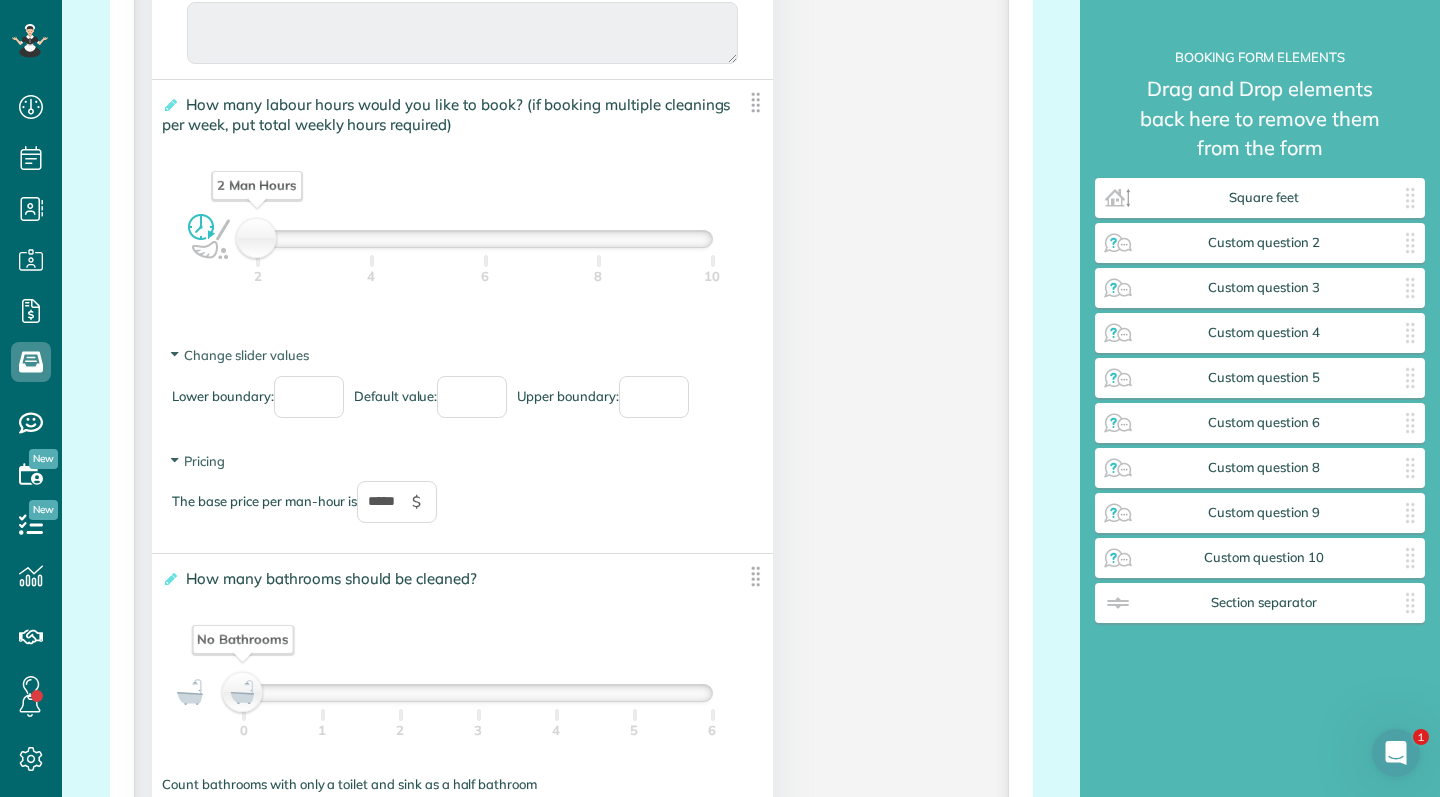 scroll, scrollTop: 1473, scrollLeft: 0, axis: vertical 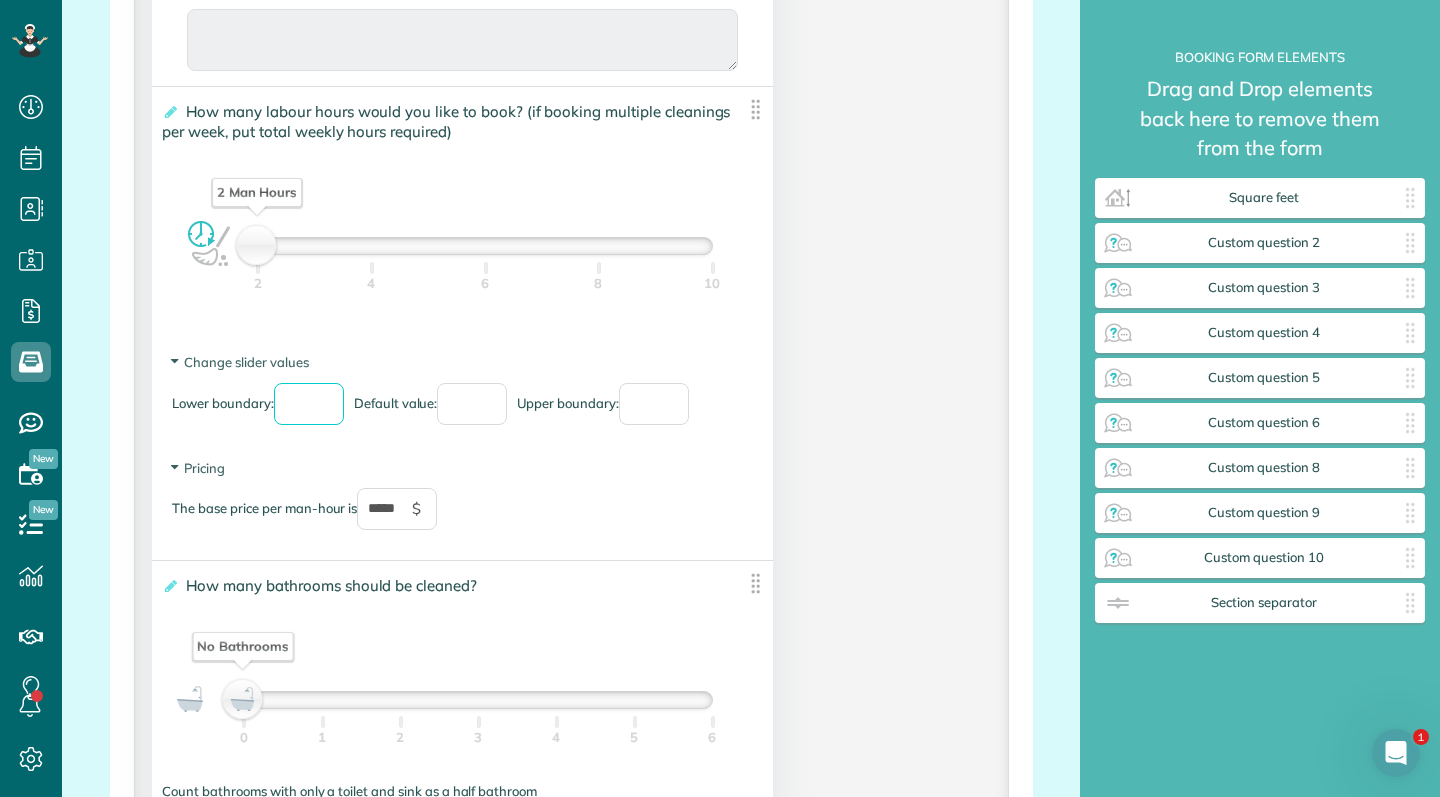 click on "*" at bounding box center (309, 404) 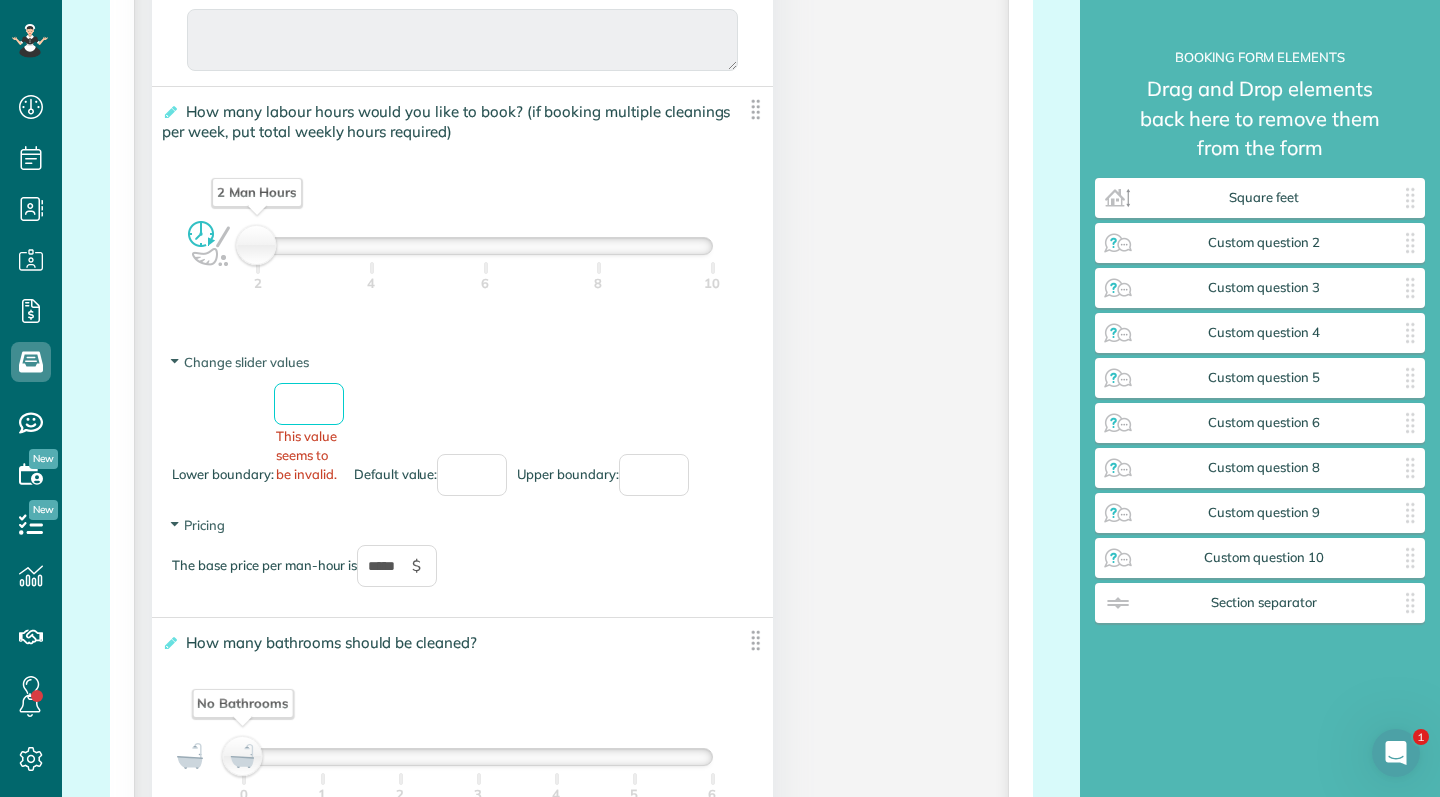 type on "*" 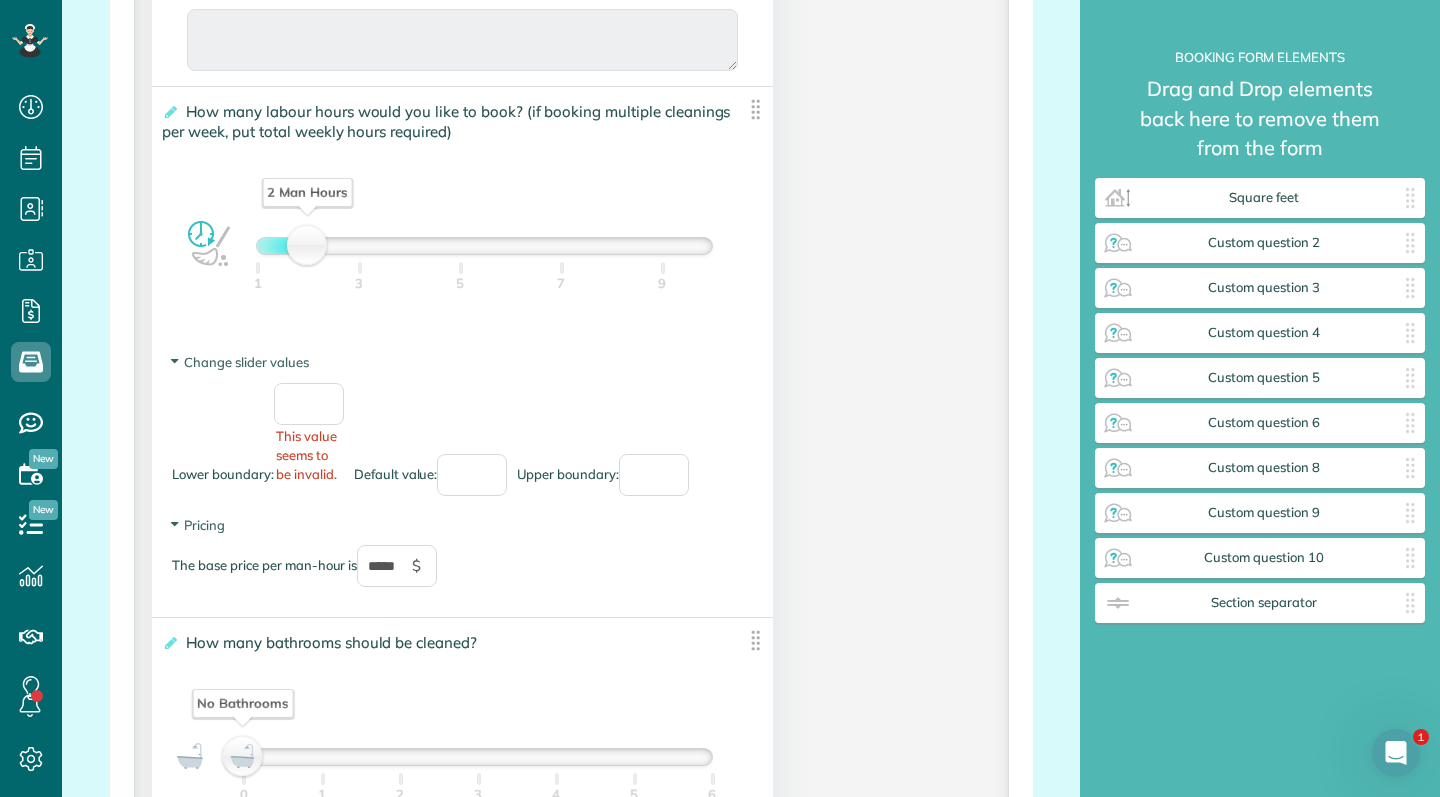 drag, startPoint x: 255, startPoint y: 257, endPoint x: 243, endPoint y: 258, distance: 12.0415945 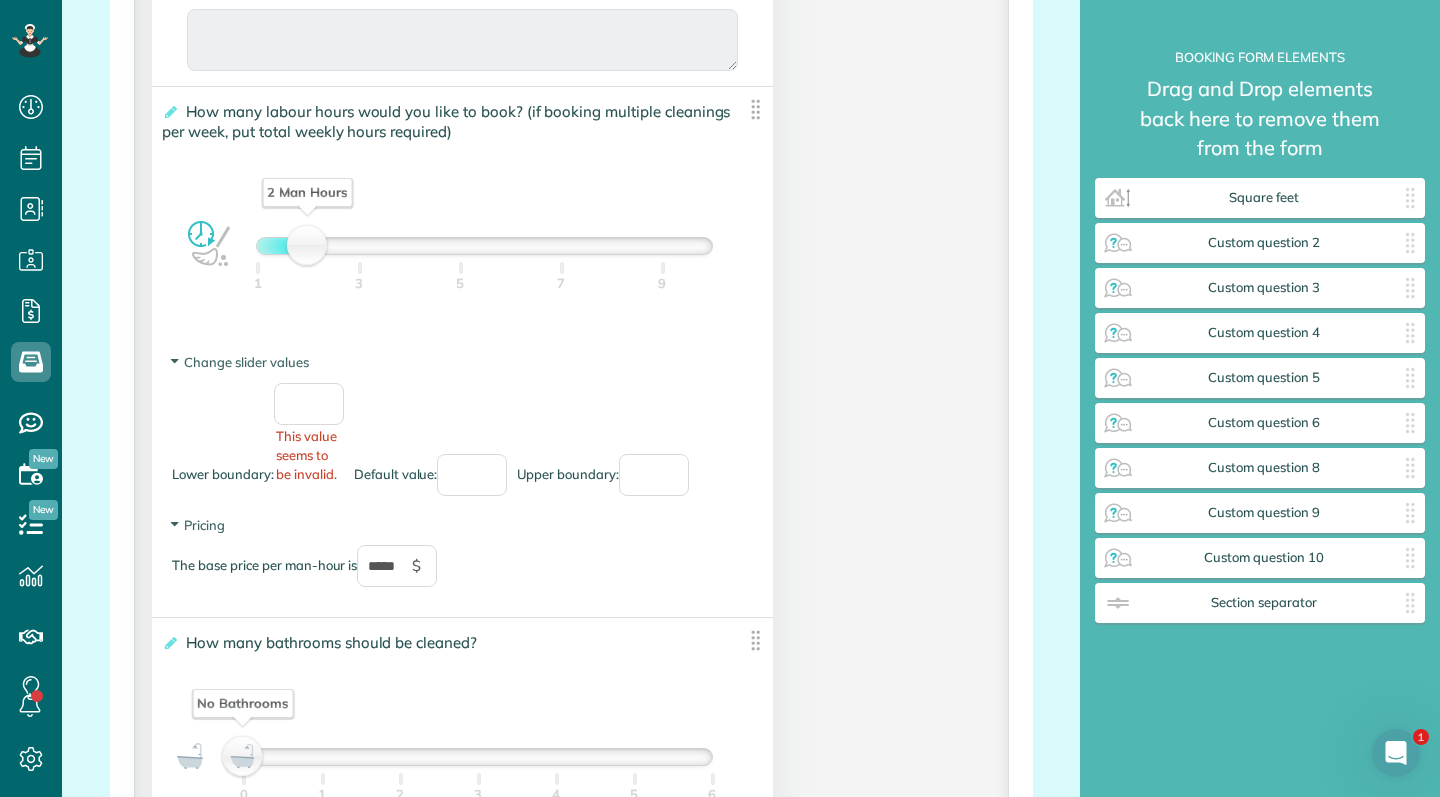 click on "2 Man Hours 1 3 5 7 9" at bounding box center [462, 251] 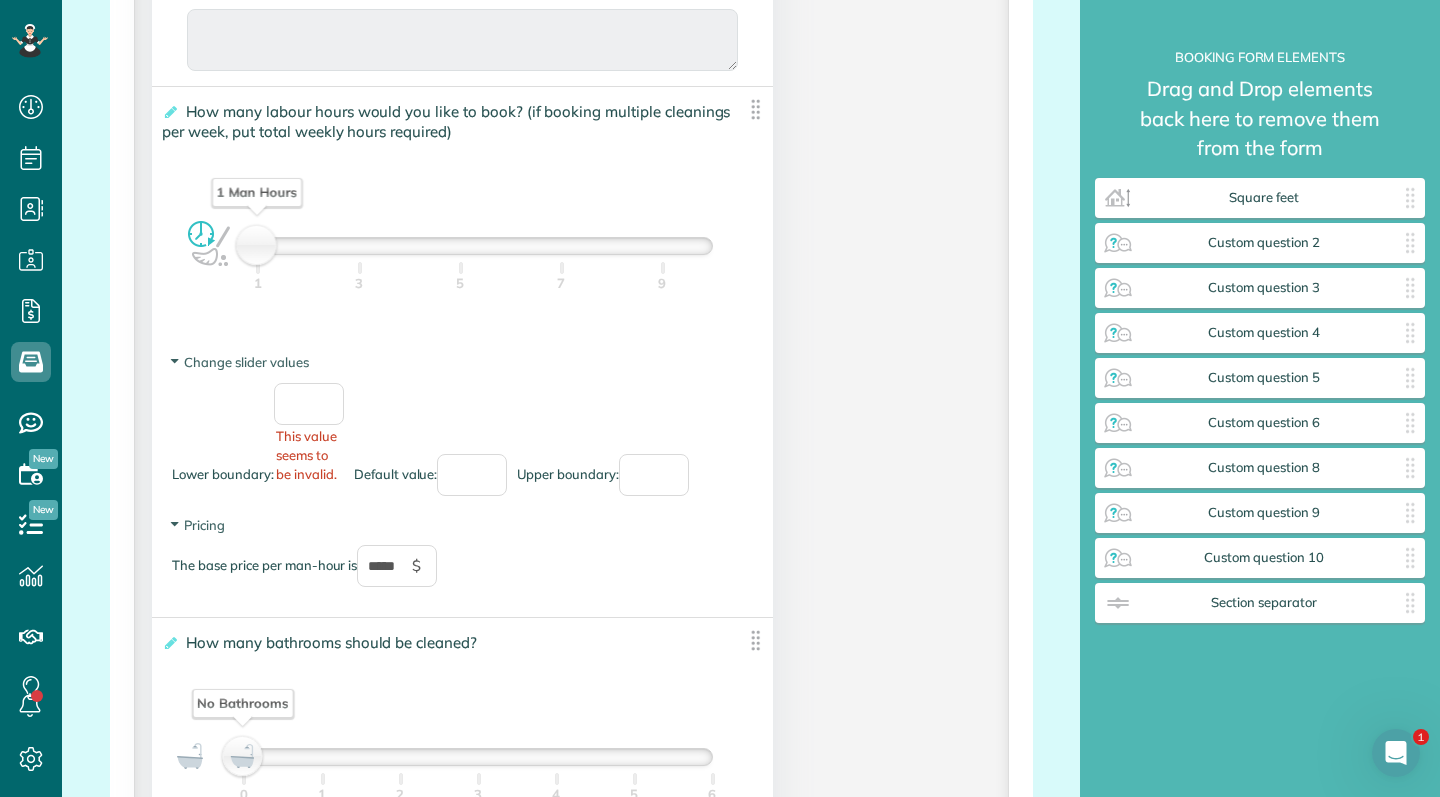 click on "1 Man Hours" at bounding box center (484, 246) 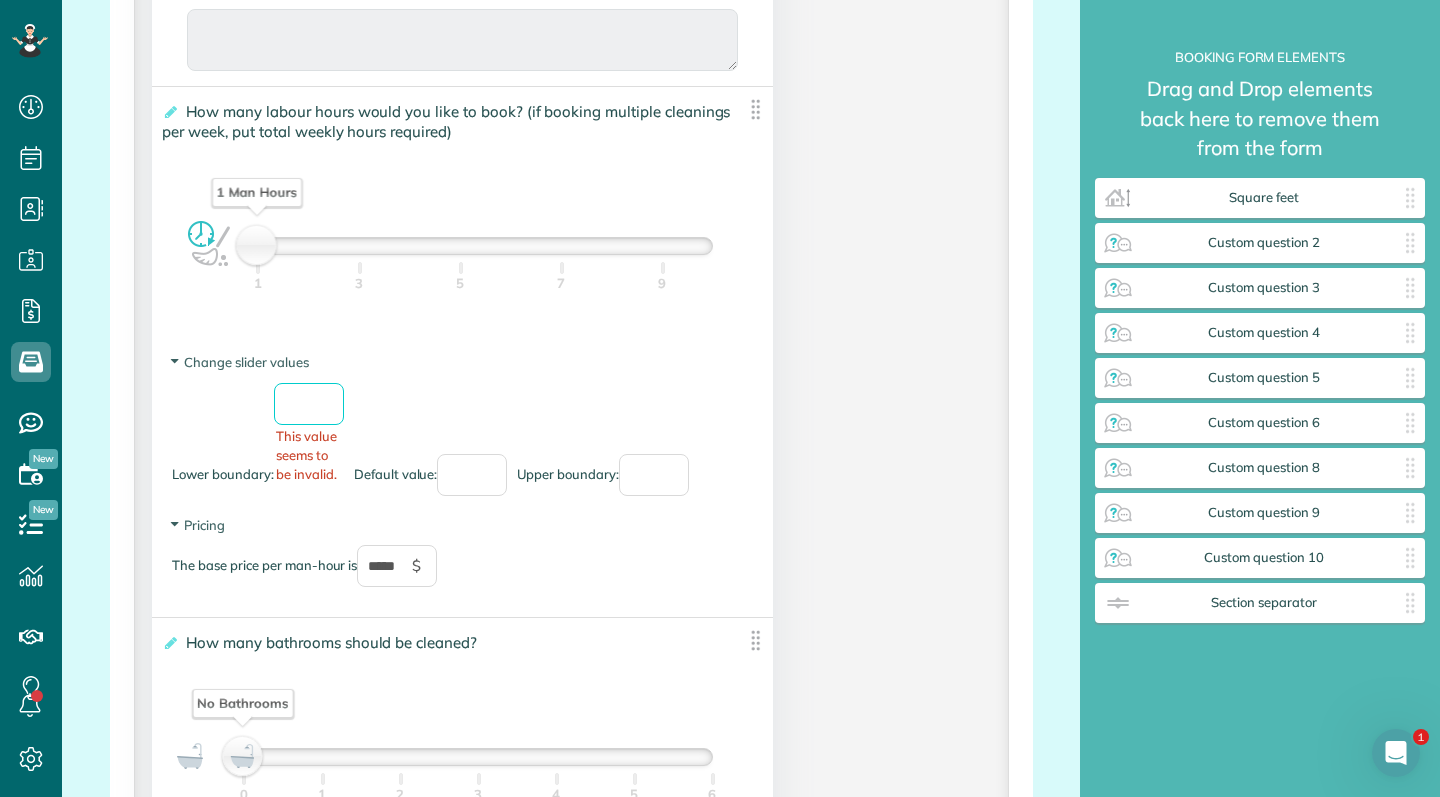 click on "***" at bounding box center [309, 404] 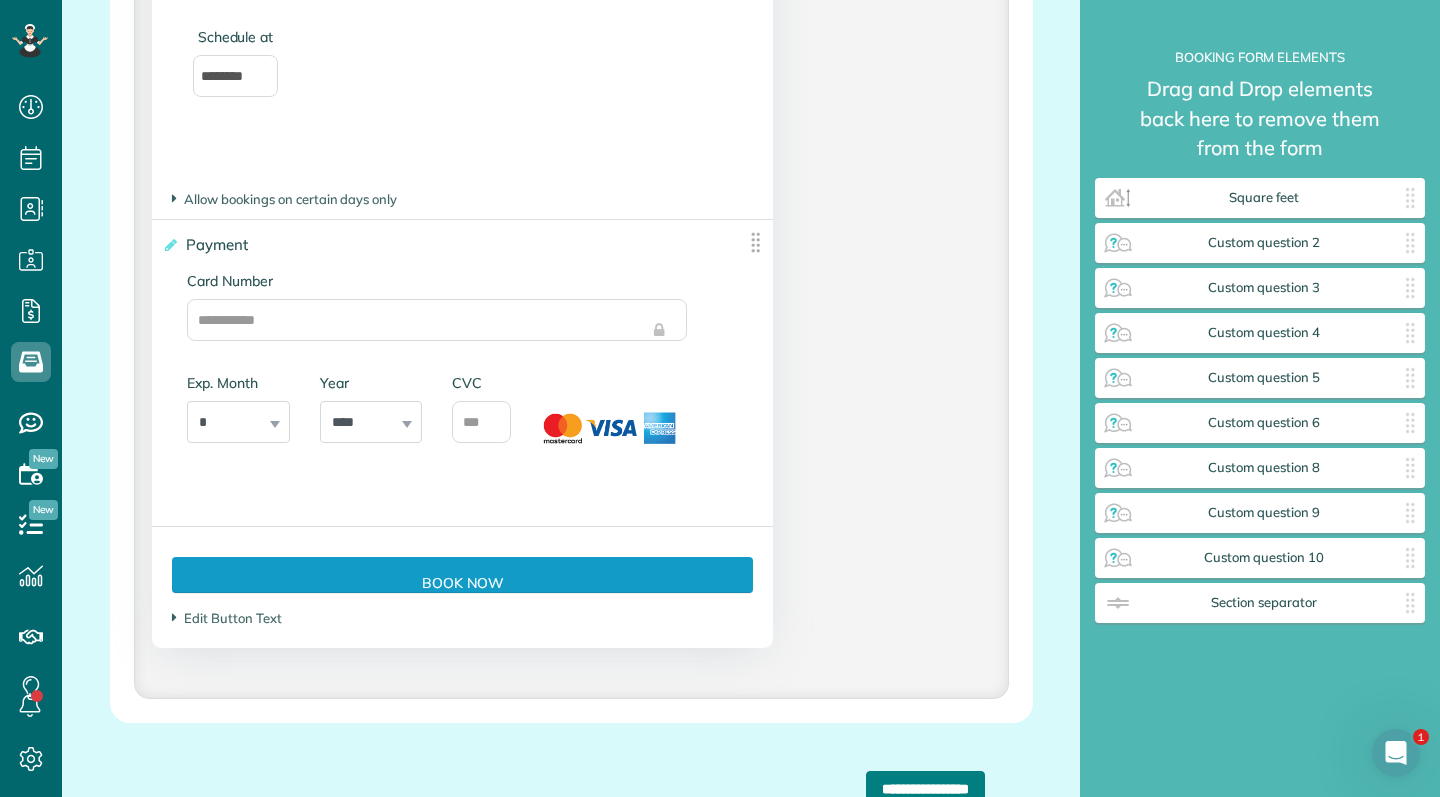 type on "*" 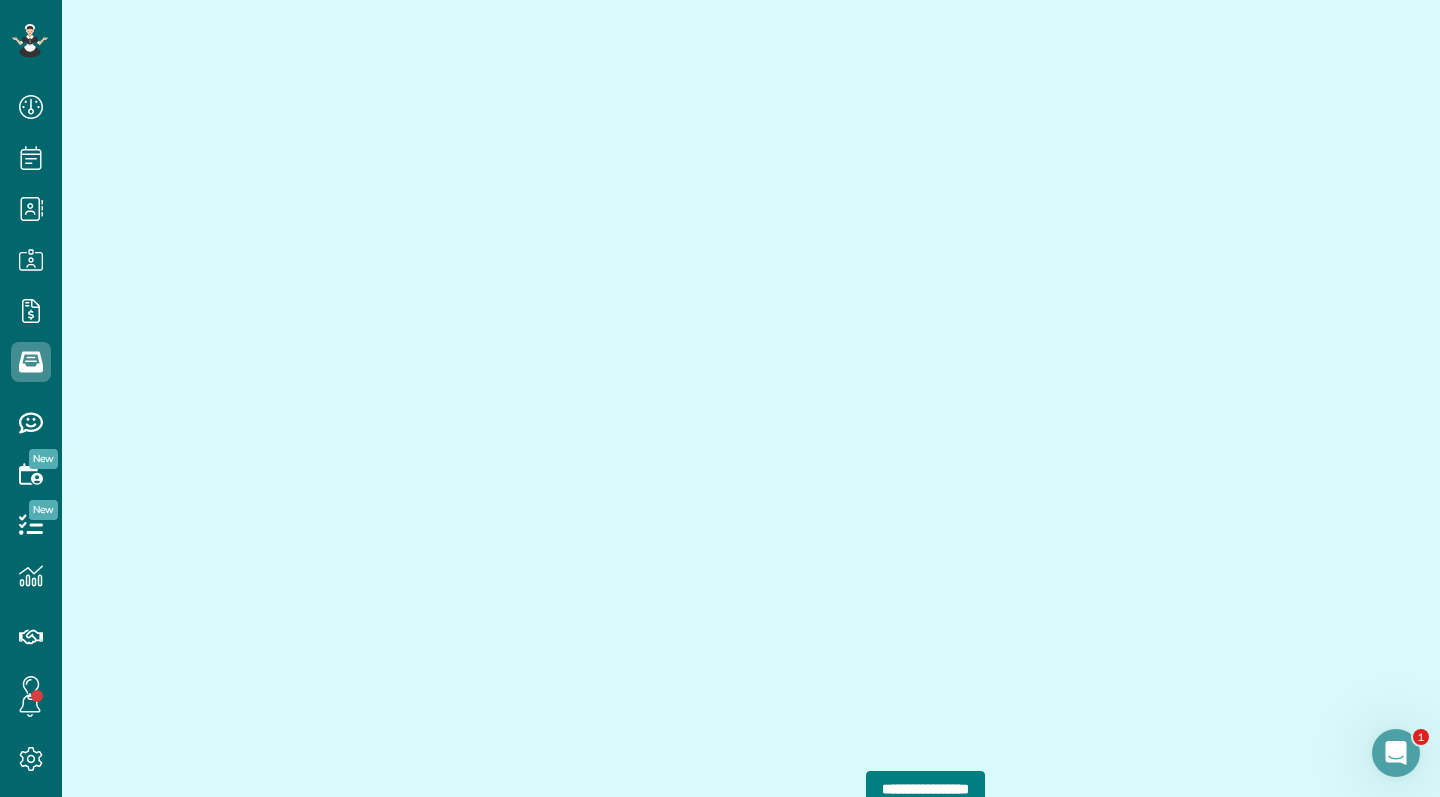 scroll, scrollTop: 1476, scrollLeft: 0, axis: vertical 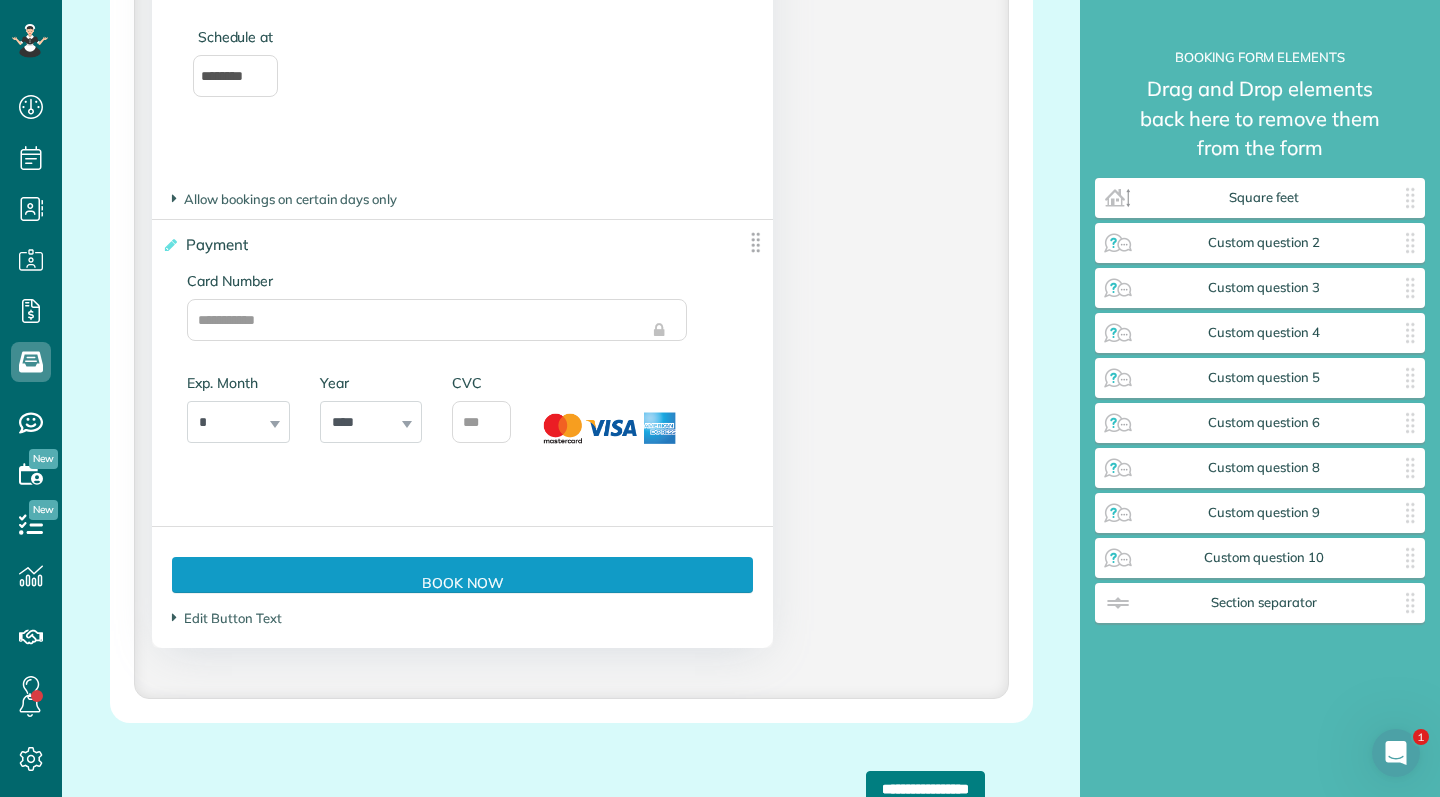 click on "**********" at bounding box center [925, 789] 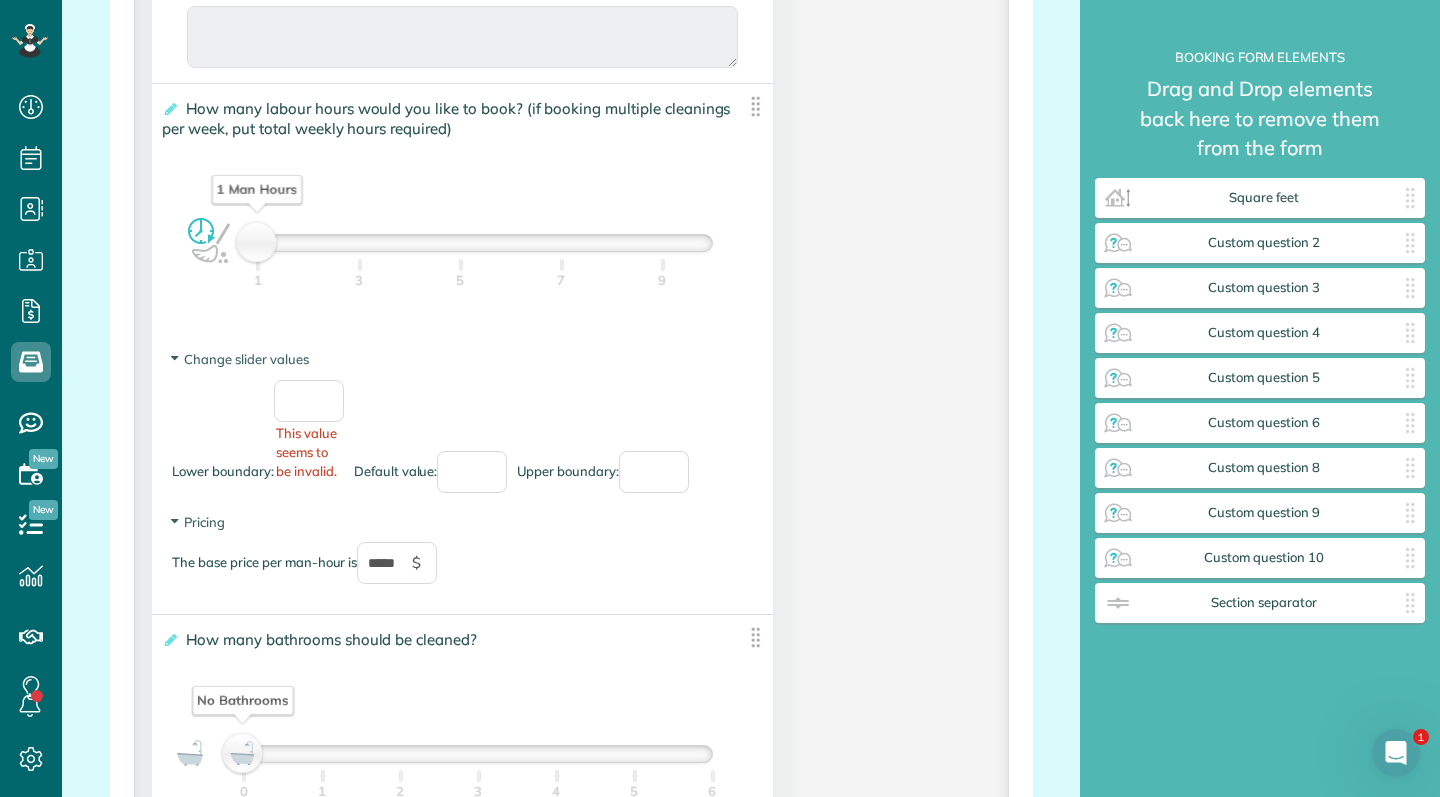 click on "1 Man Hours" at bounding box center [484, 243] 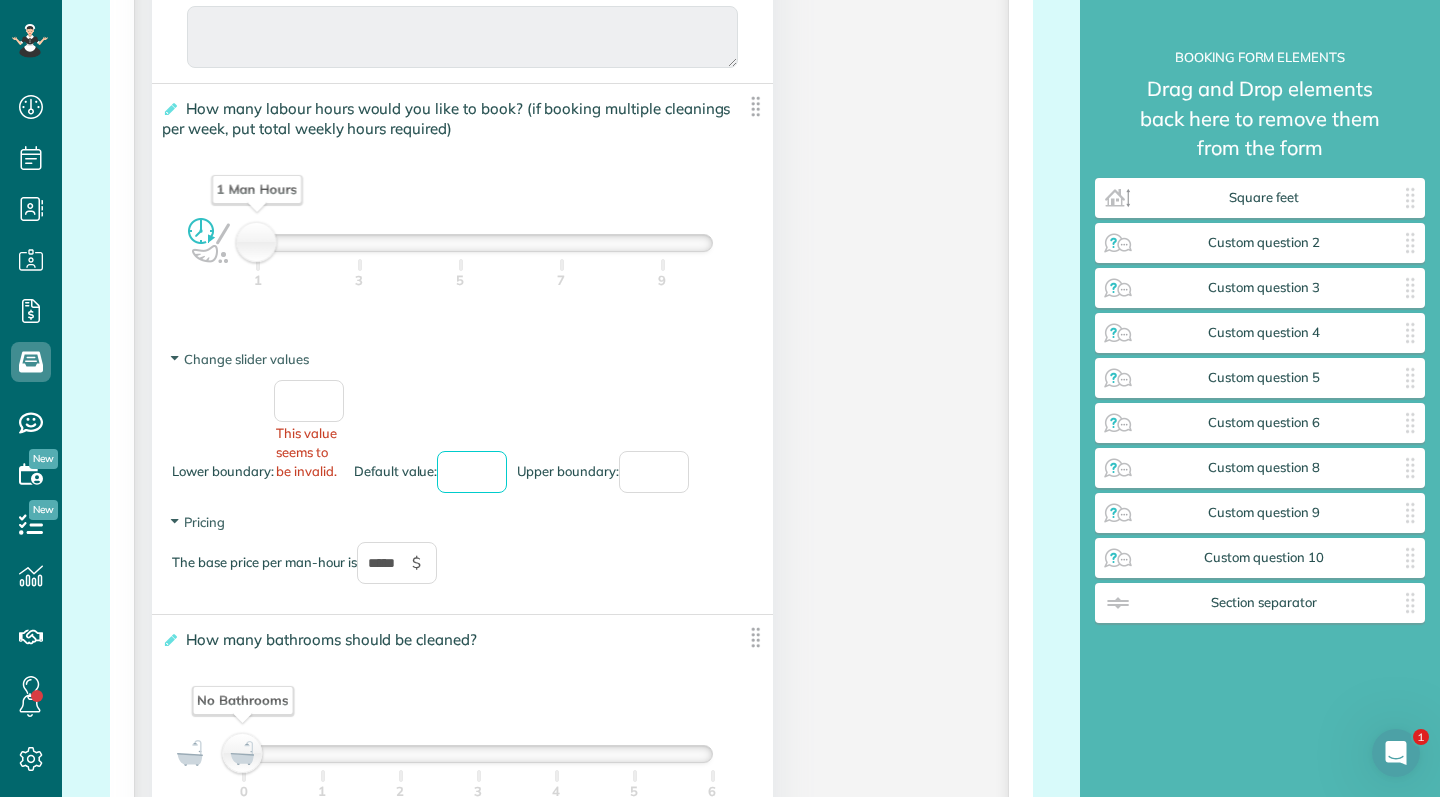 click on "*" at bounding box center (472, 472) 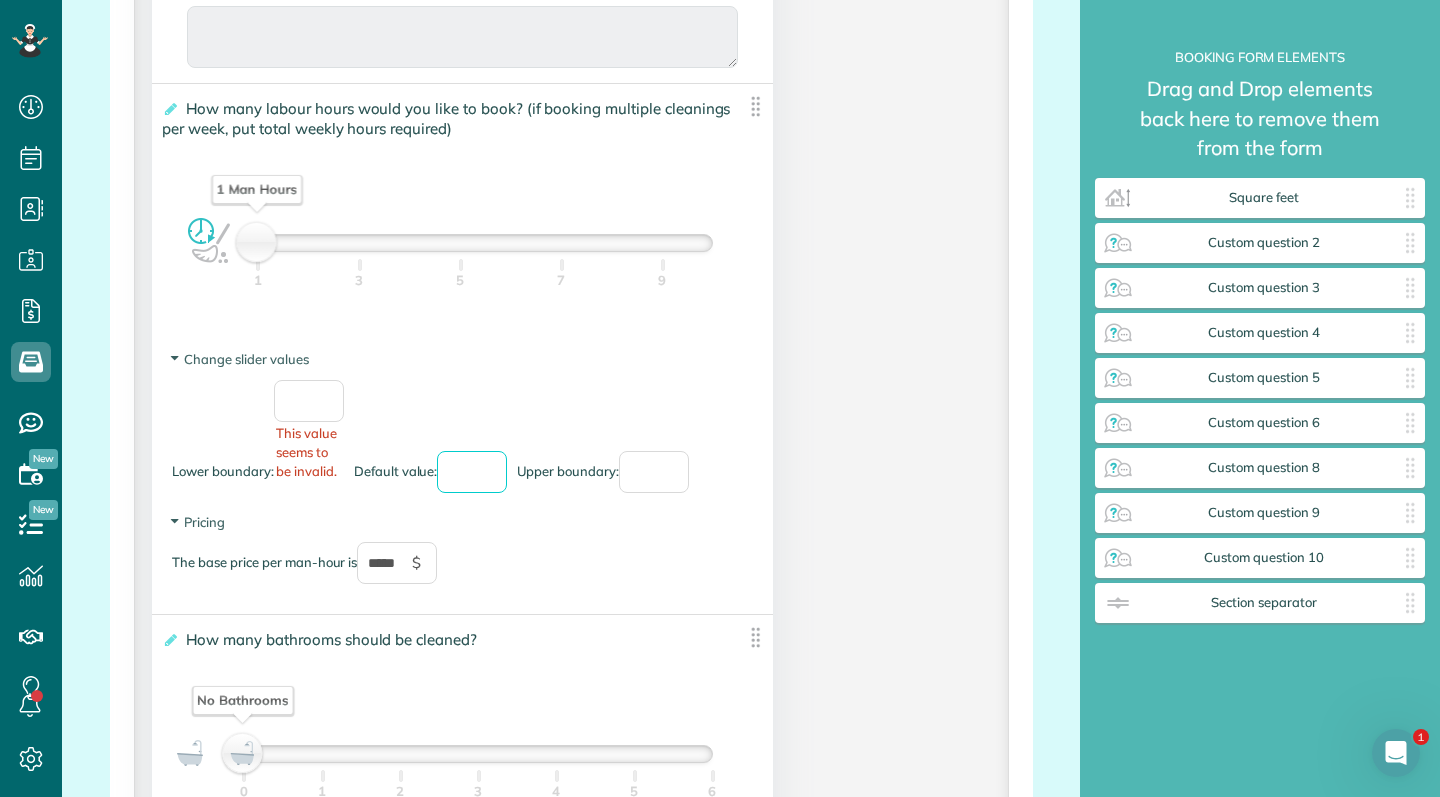 type on "*" 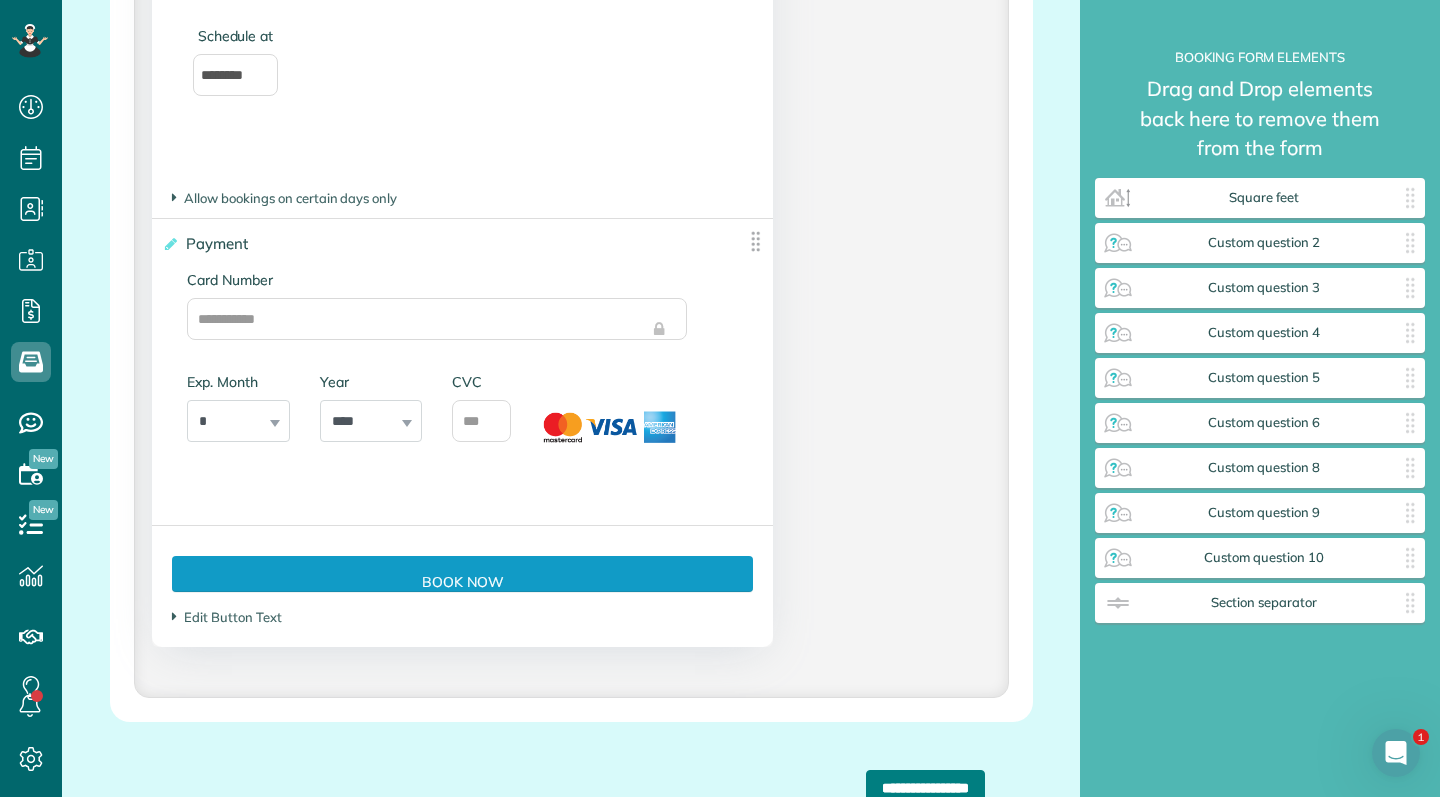 click on "**********" at bounding box center [925, 788] 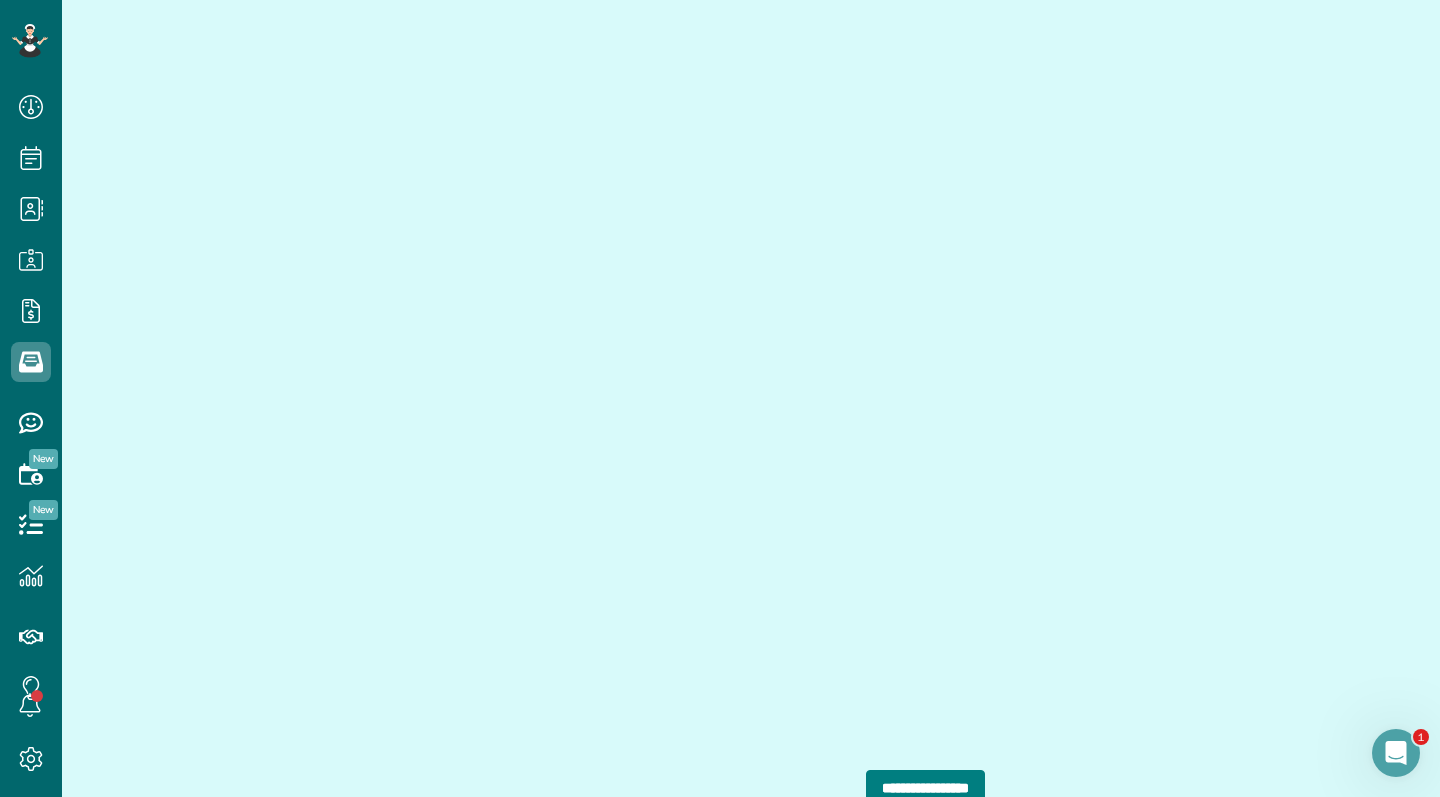 scroll, scrollTop: 1476, scrollLeft: 0, axis: vertical 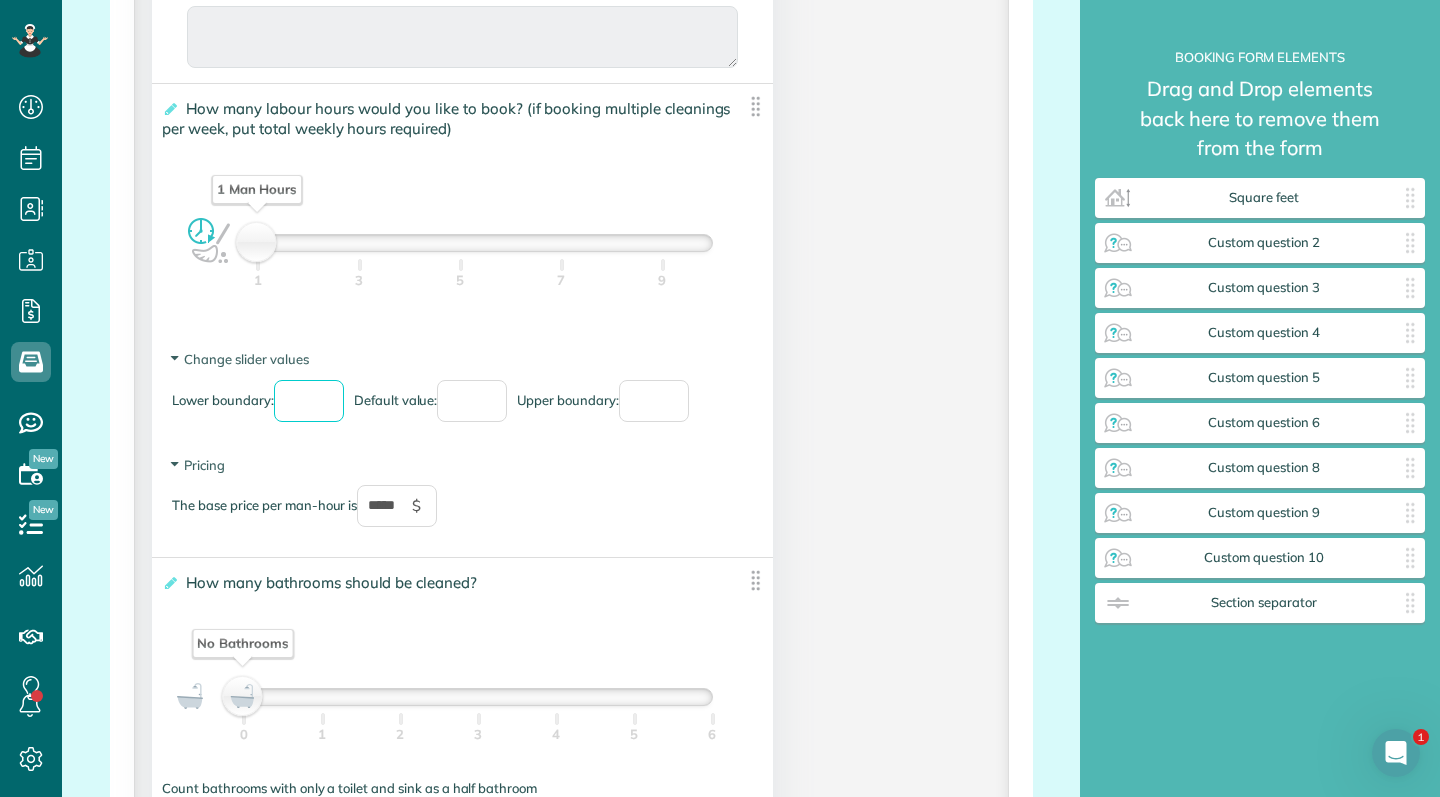 type on "*" 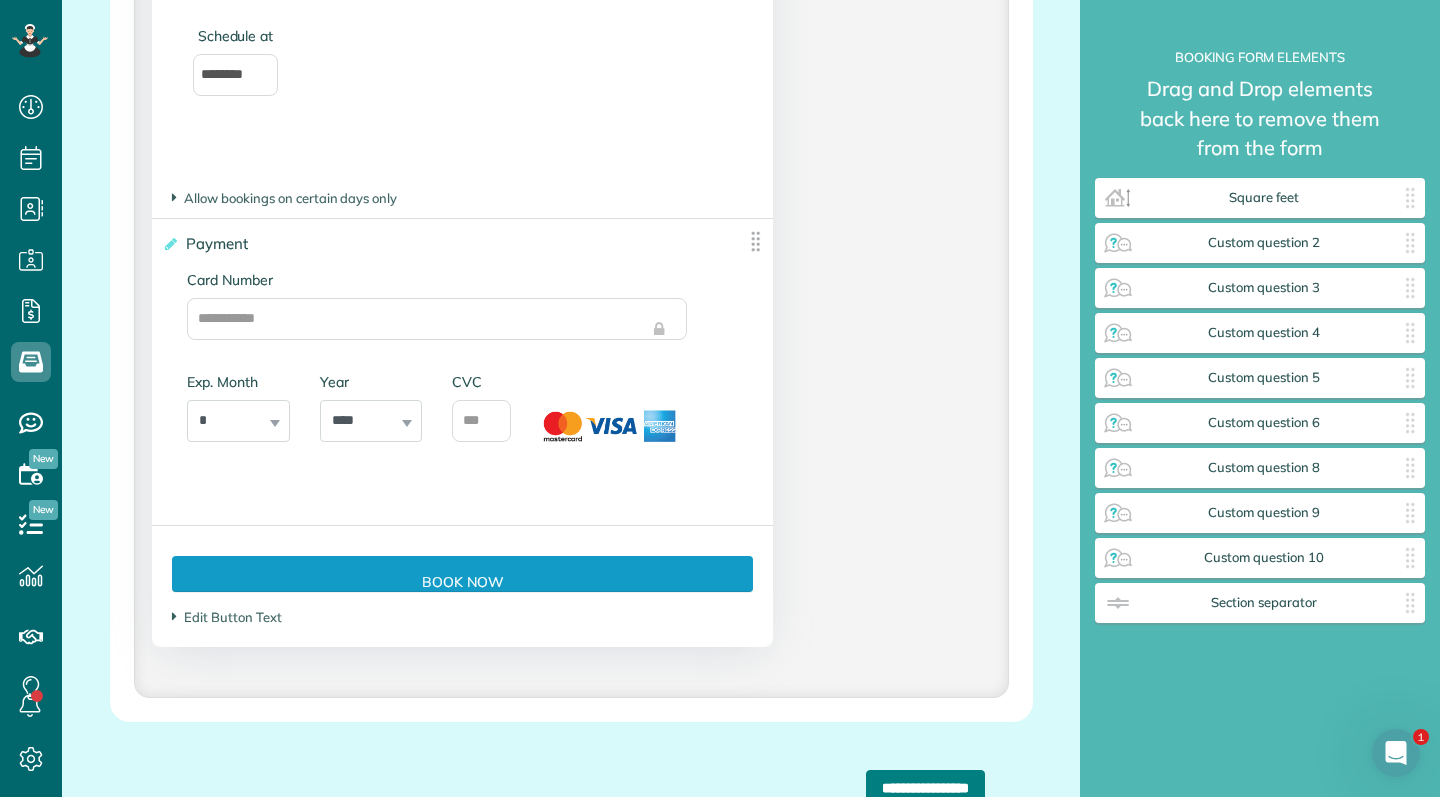 type on "*" 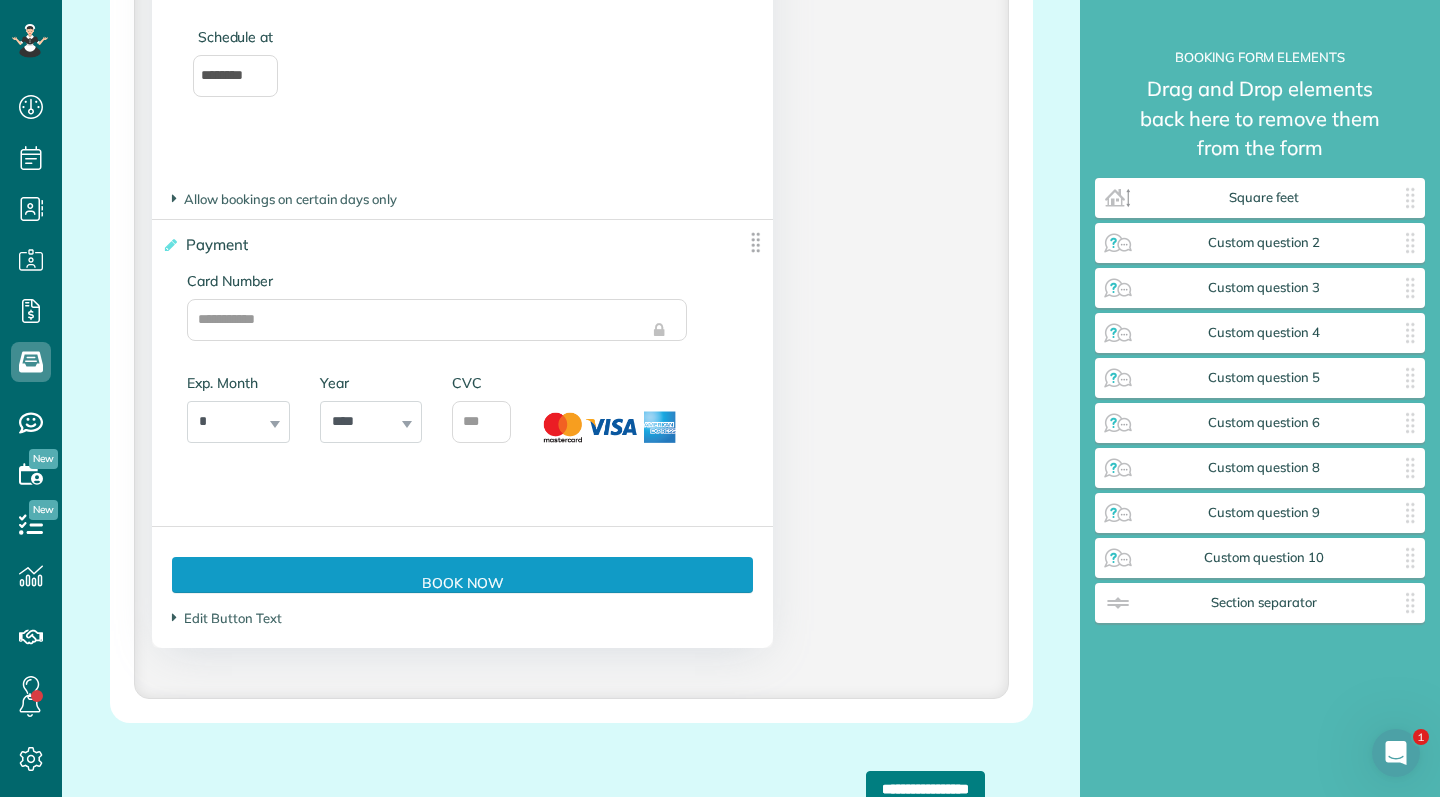 click on "**********" at bounding box center [925, 789] 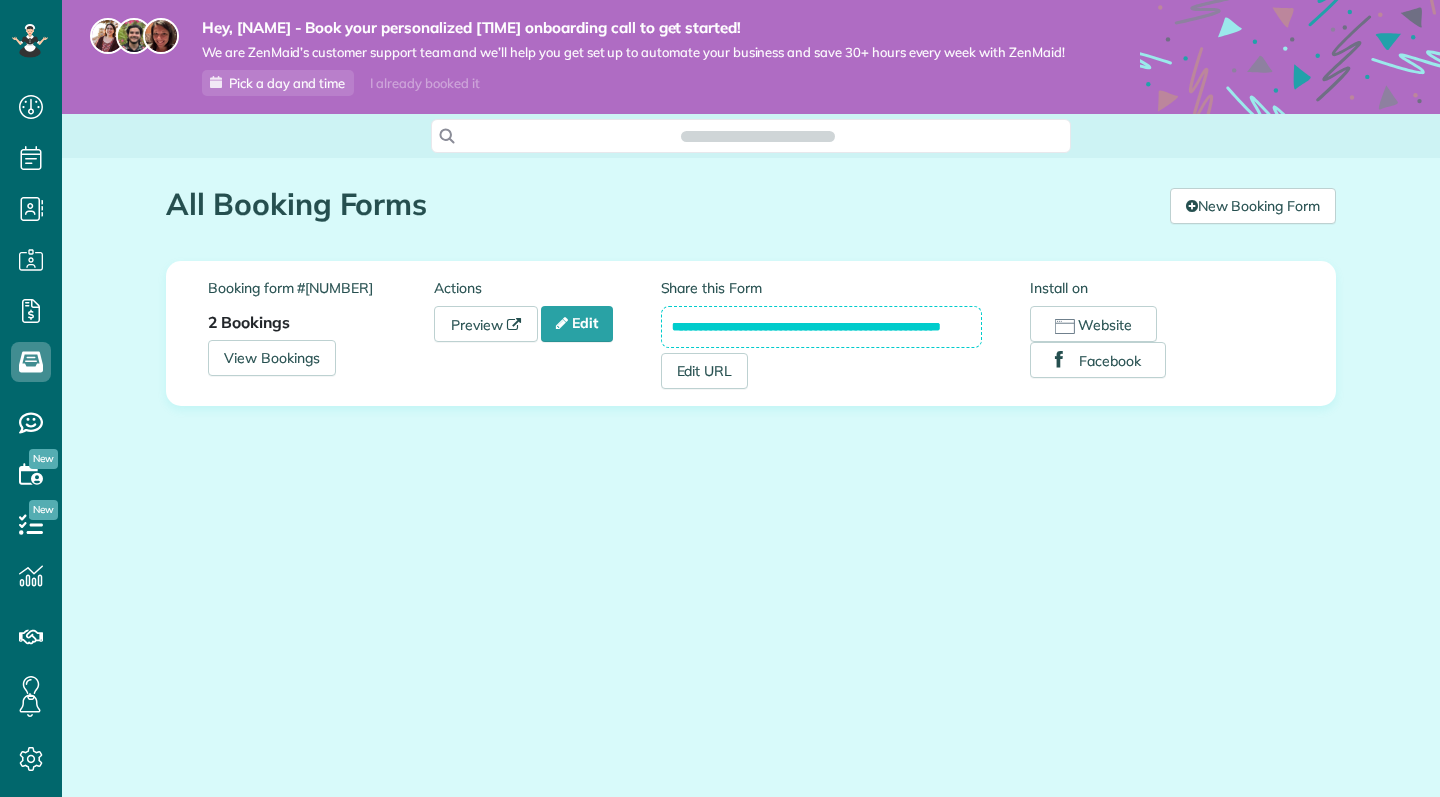 scroll, scrollTop: 0, scrollLeft: 0, axis: both 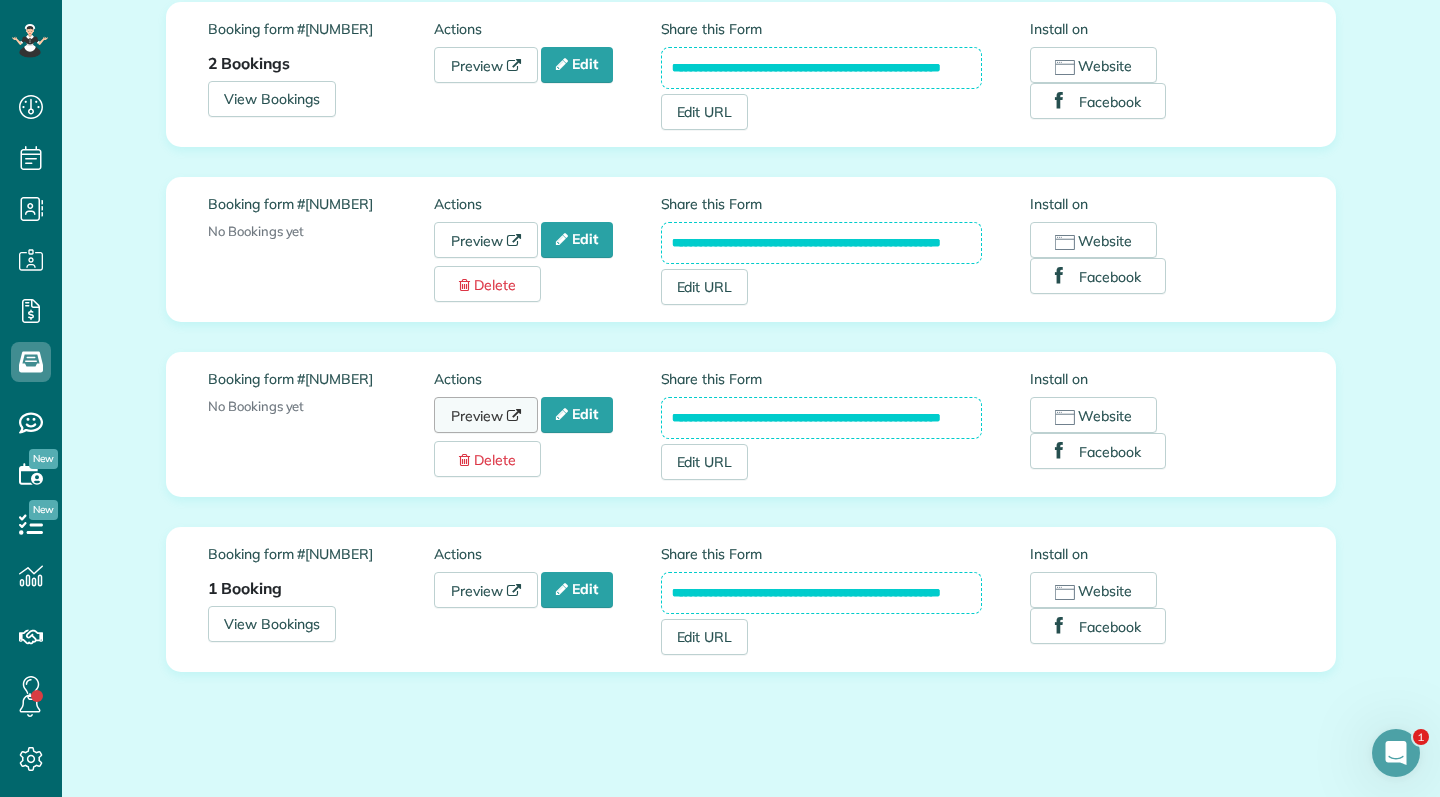 click on "Preview" at bounding box center [486, 415] 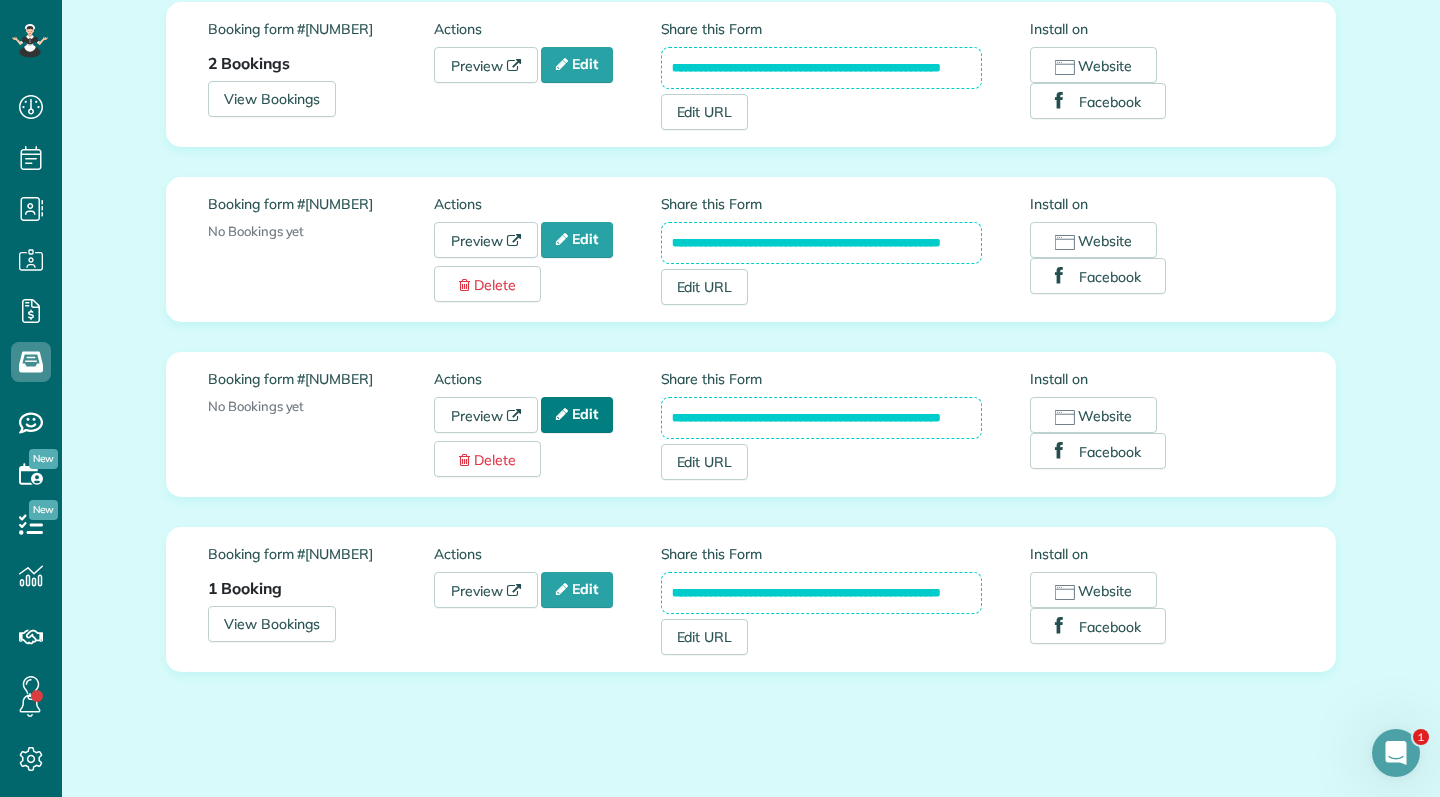 click on "Edit" at bounding box center (577, 415) 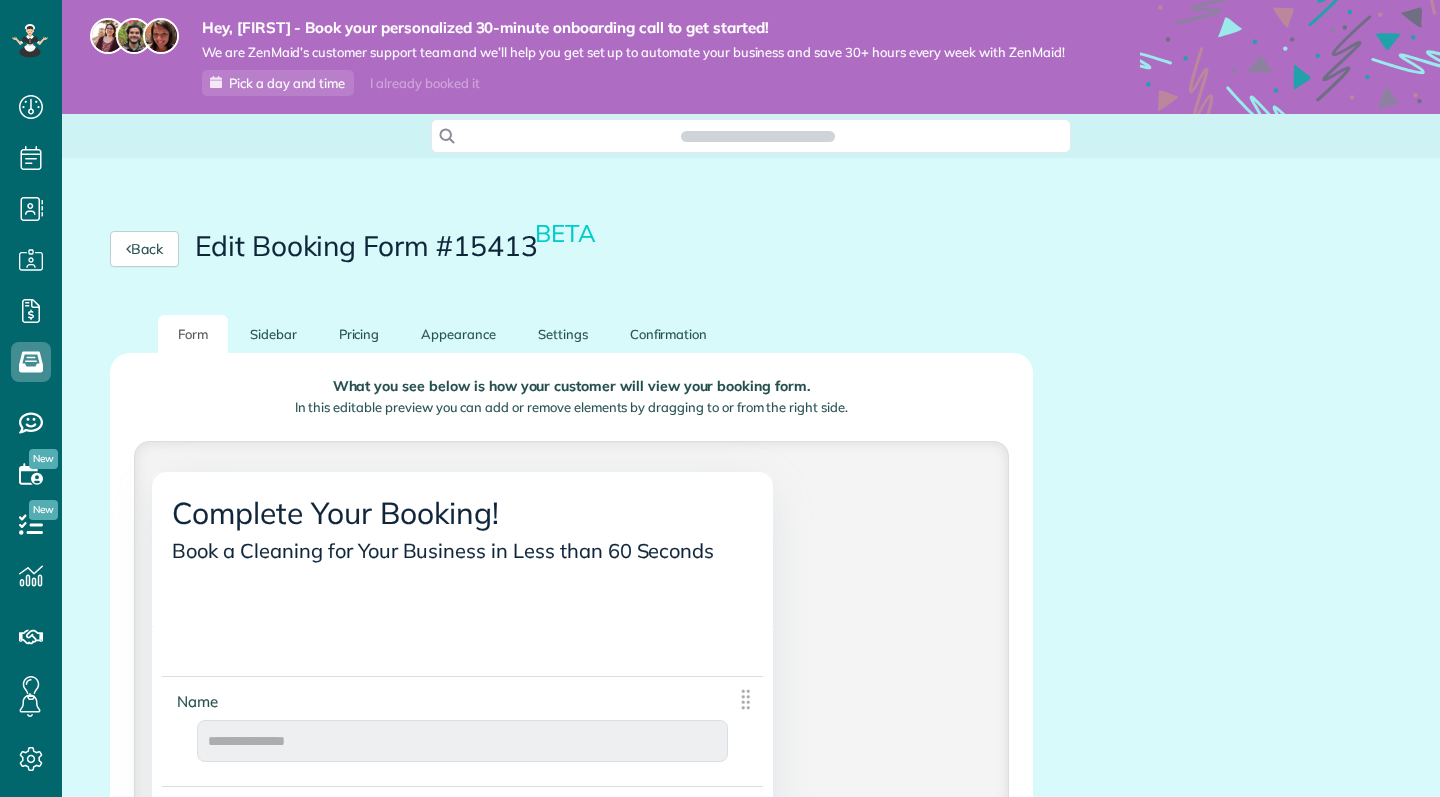 scroll, scrollTop: 0, scrollLeft: 0, axis: both 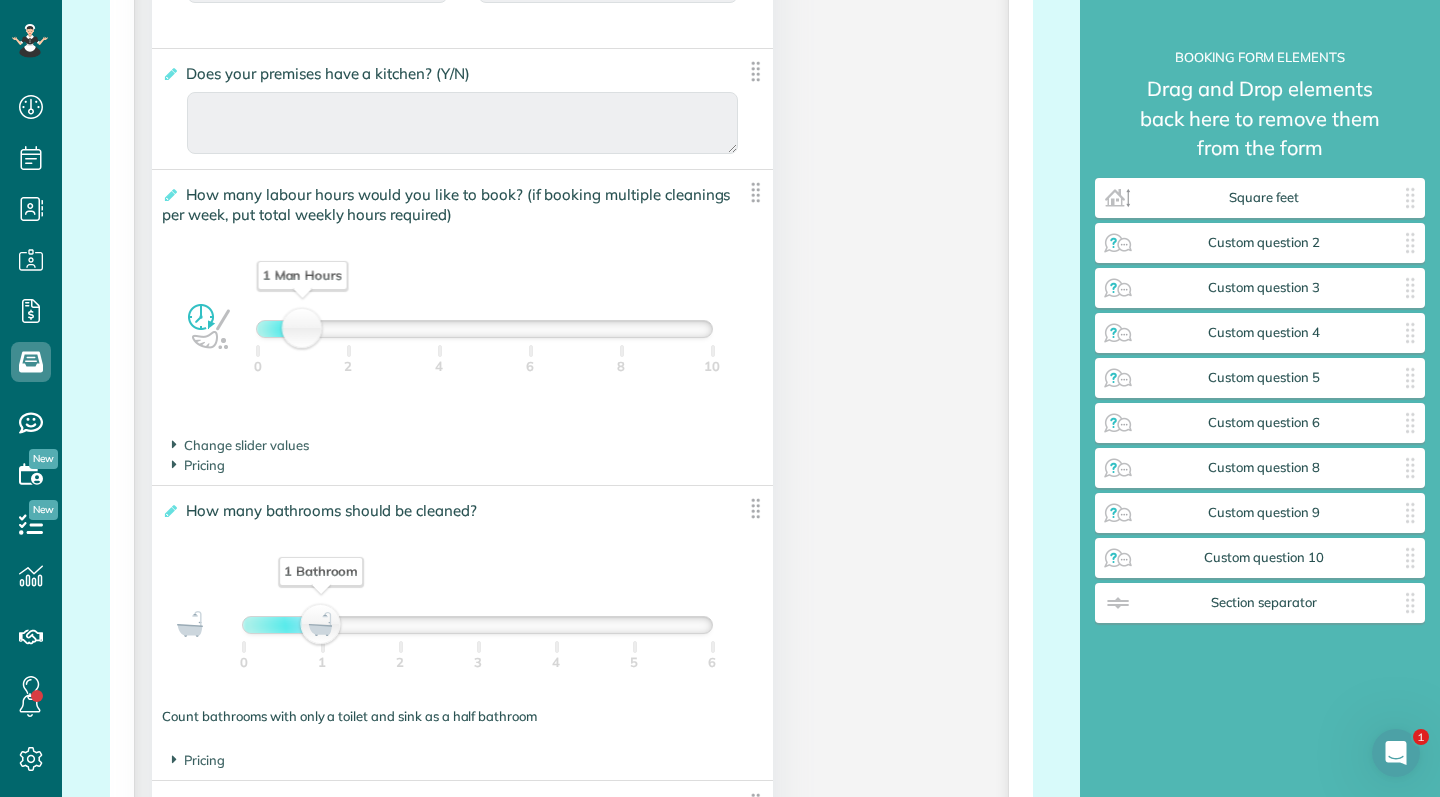 click at bounding box center [279, 329] 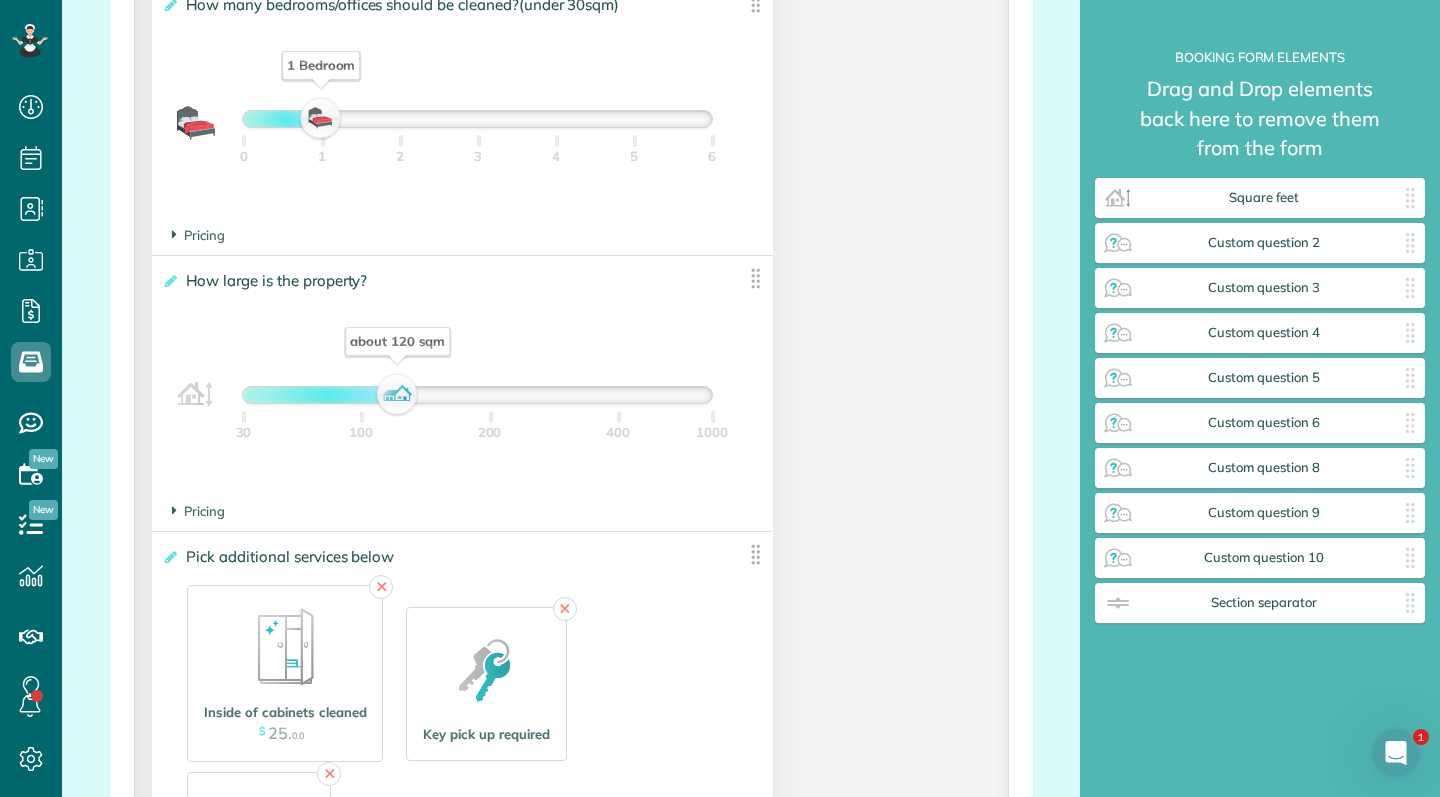 scroll, scrollTop: 2259, scrollLeft: 0, axis: vertical 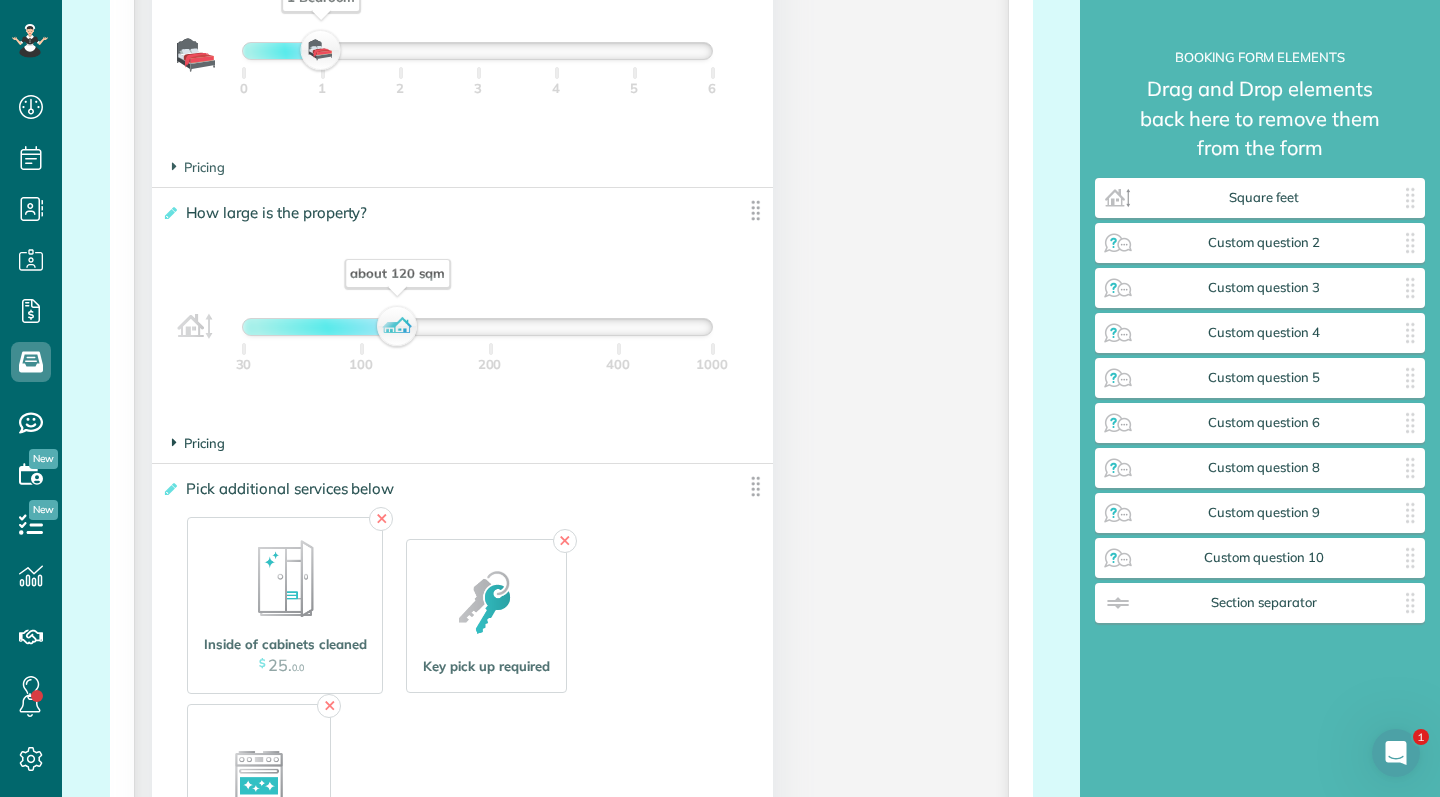 click on "Pricing" at bounding box center (198, 443) 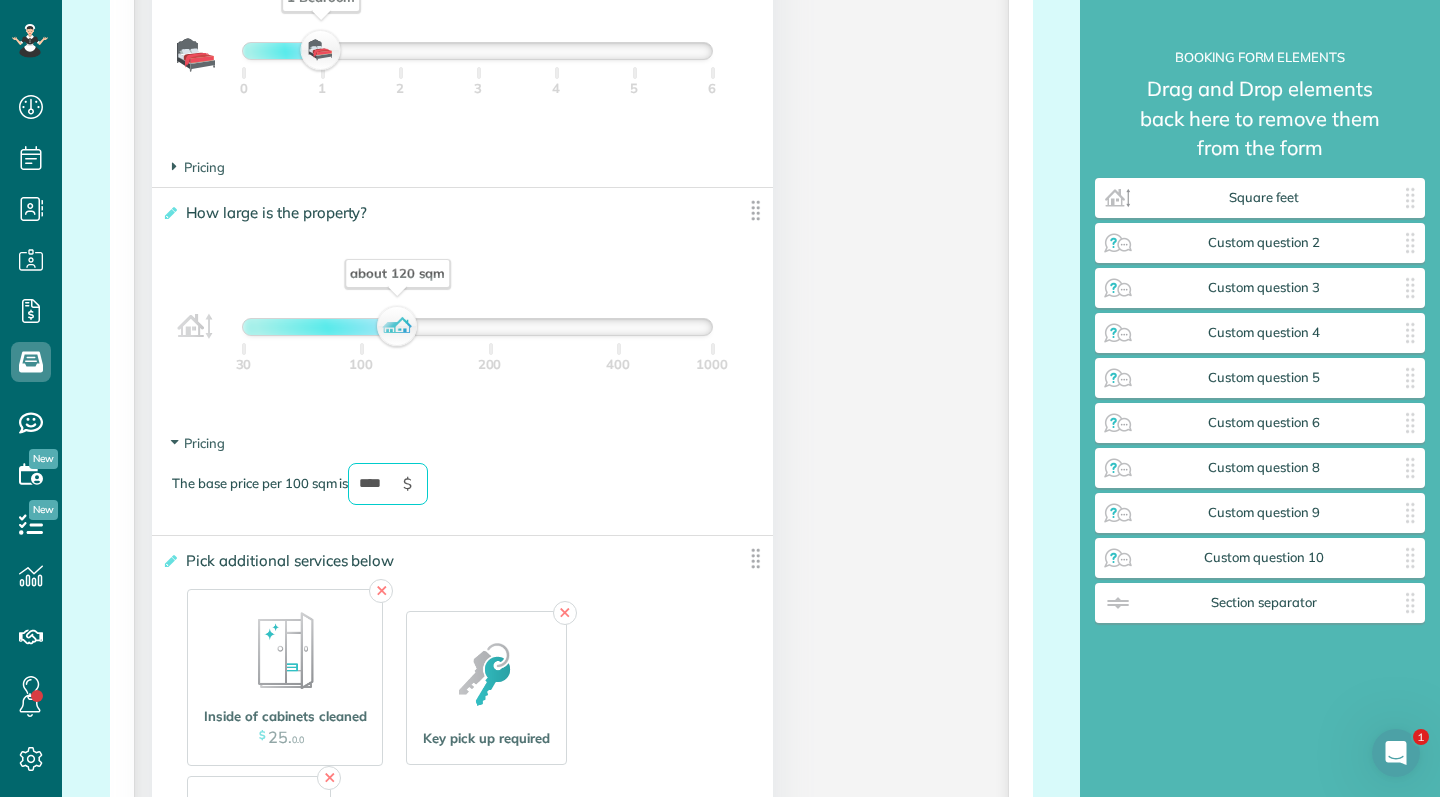click on "****" at bounding box center [388, 484] 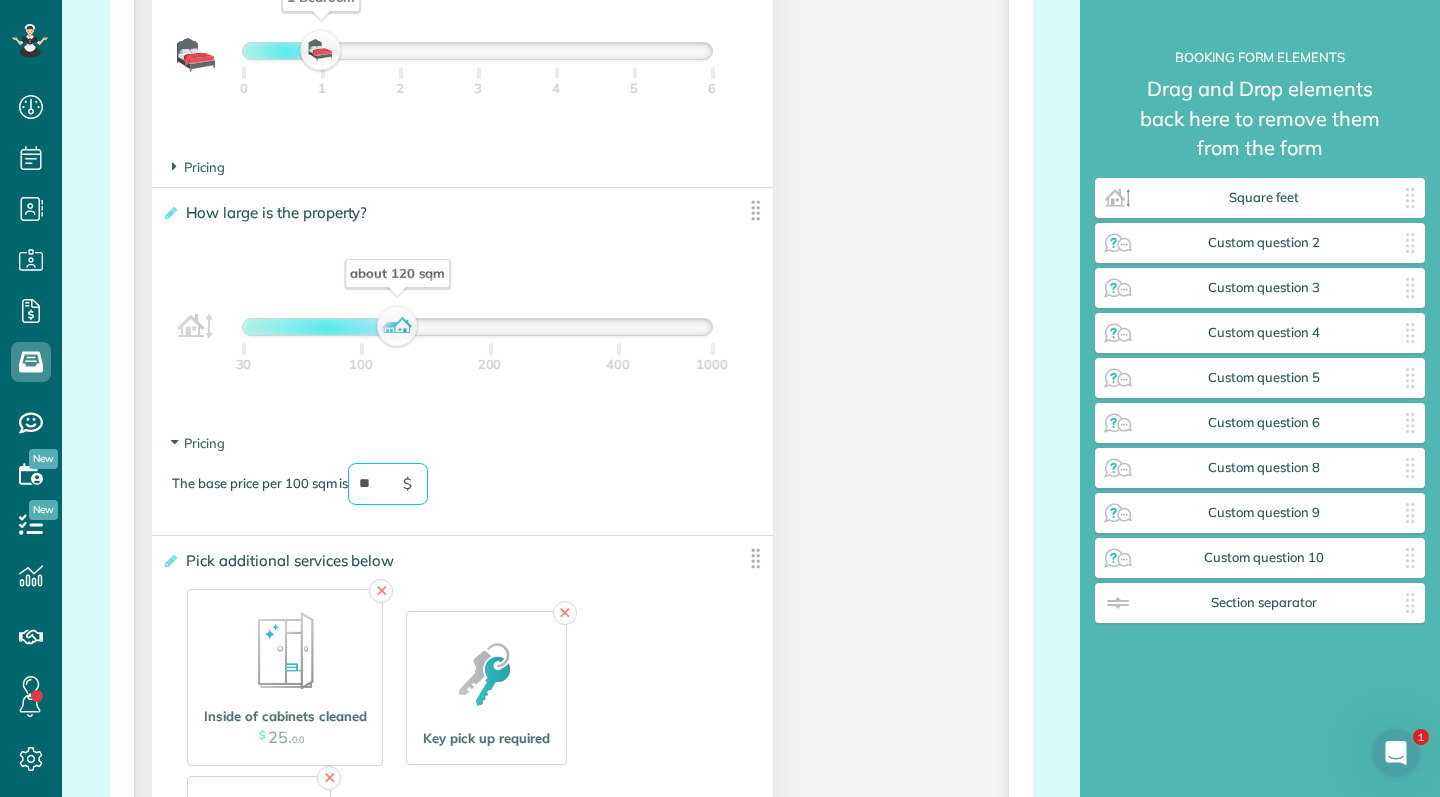 type on "*" 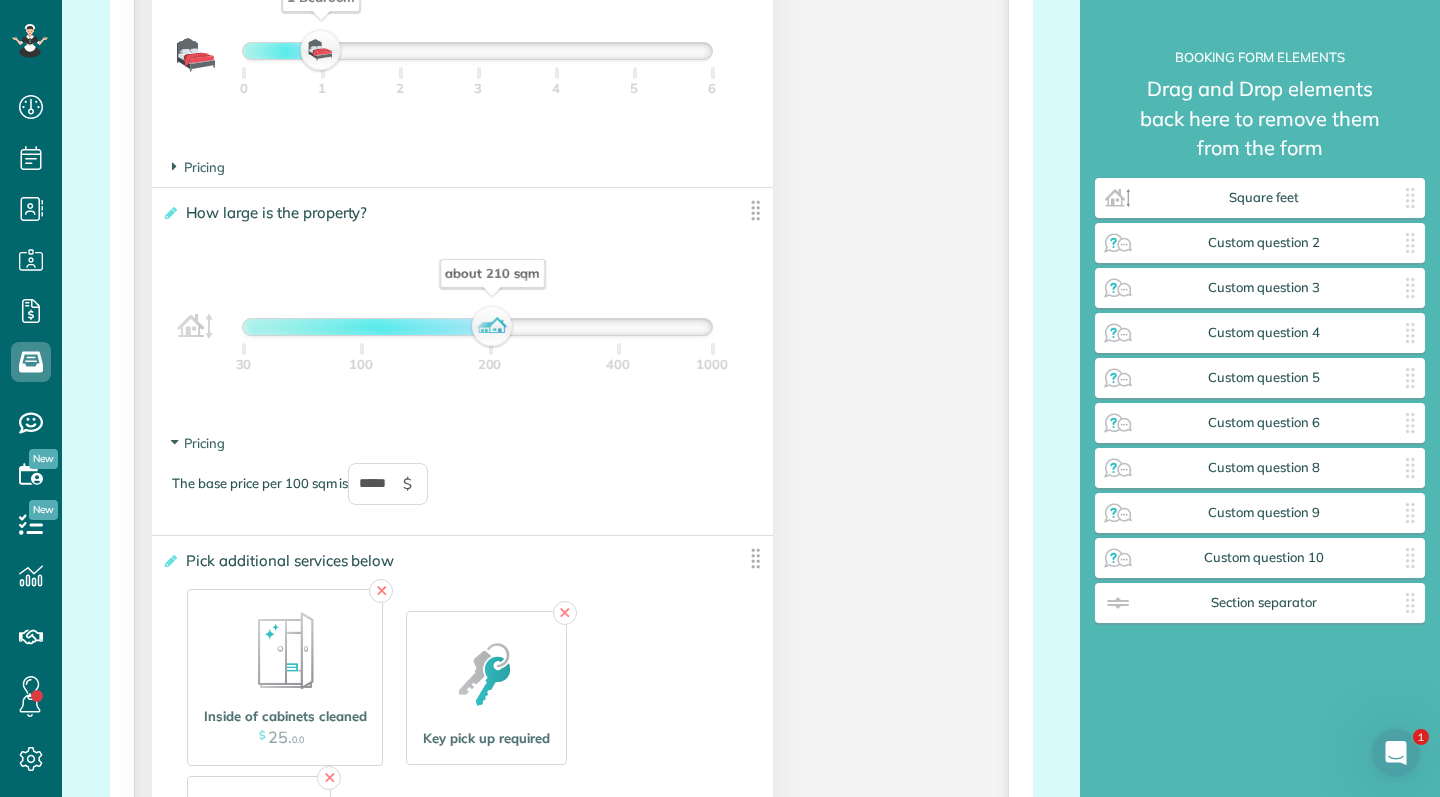 click at bounding box center (477, 327) 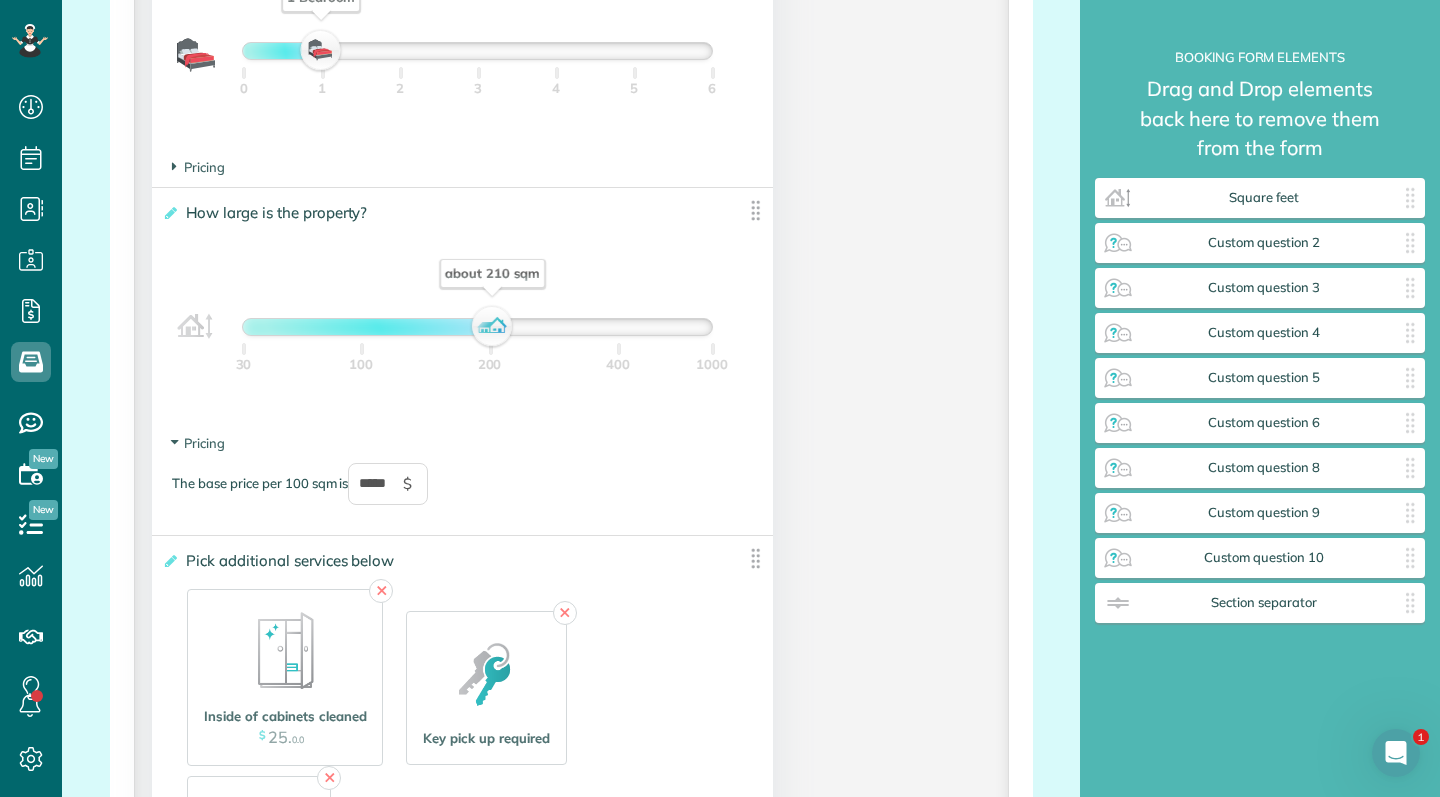 click at bounding box center [368, 327] 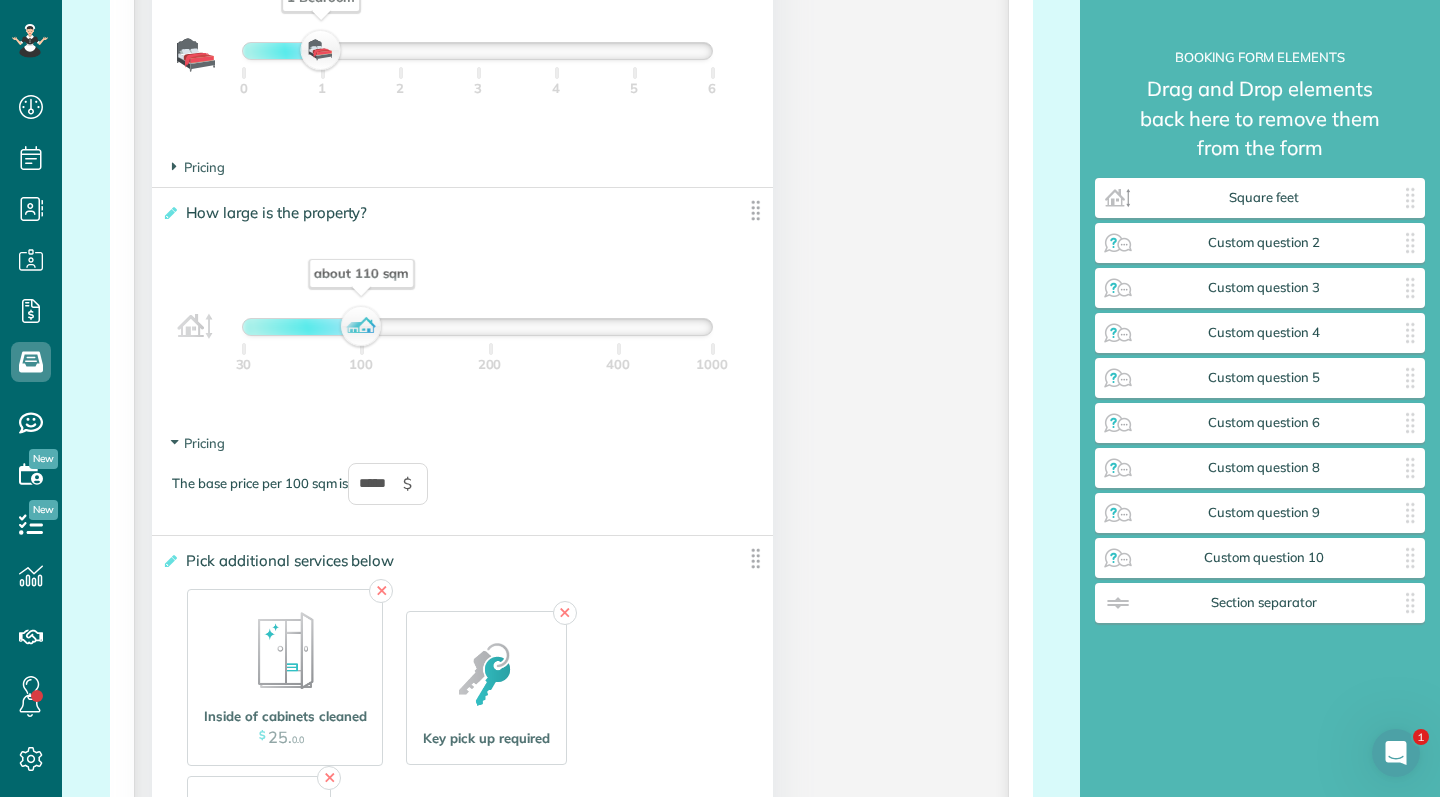 click at bounding box center (477, 327) 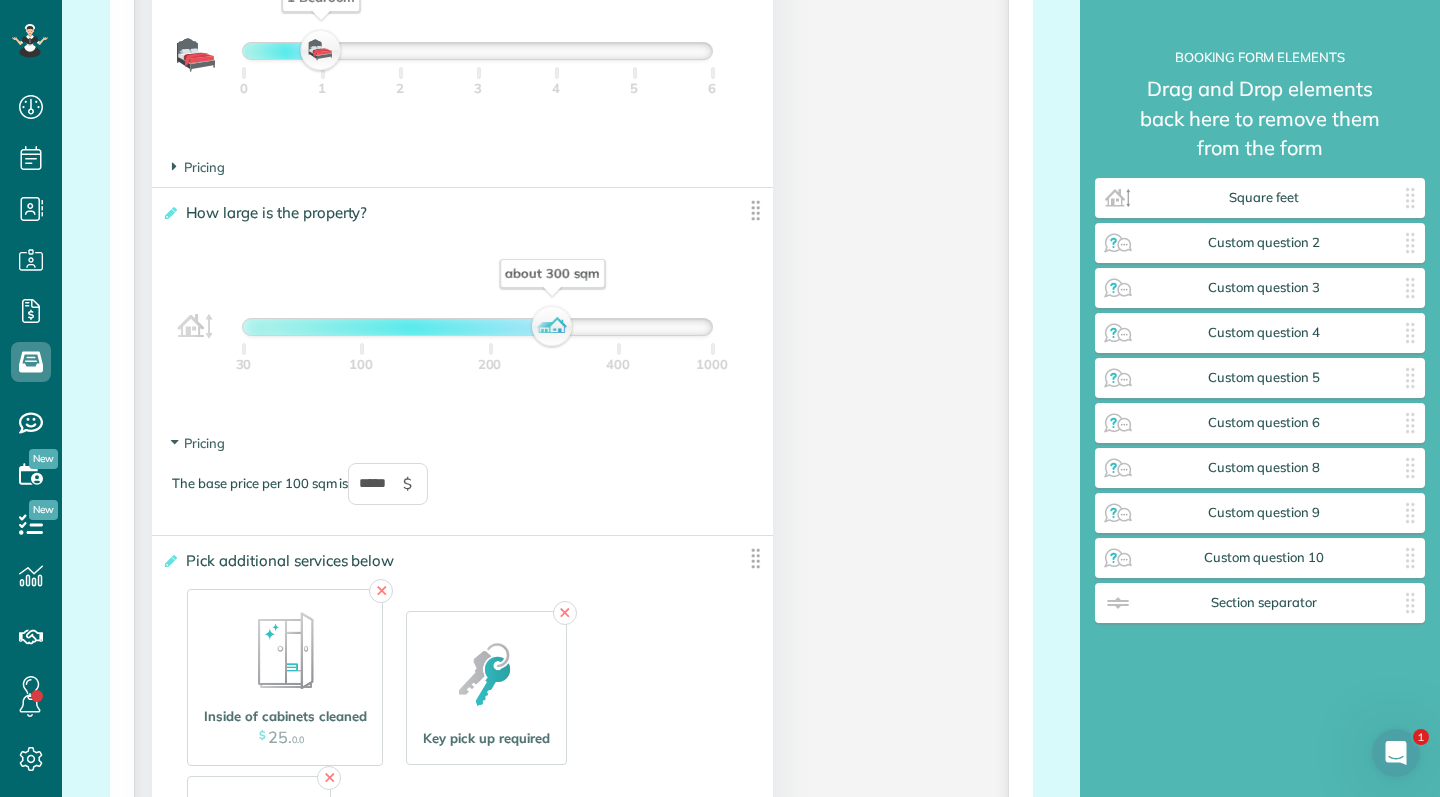 click on "about 300 sqm" at bounding box center [477, 327] 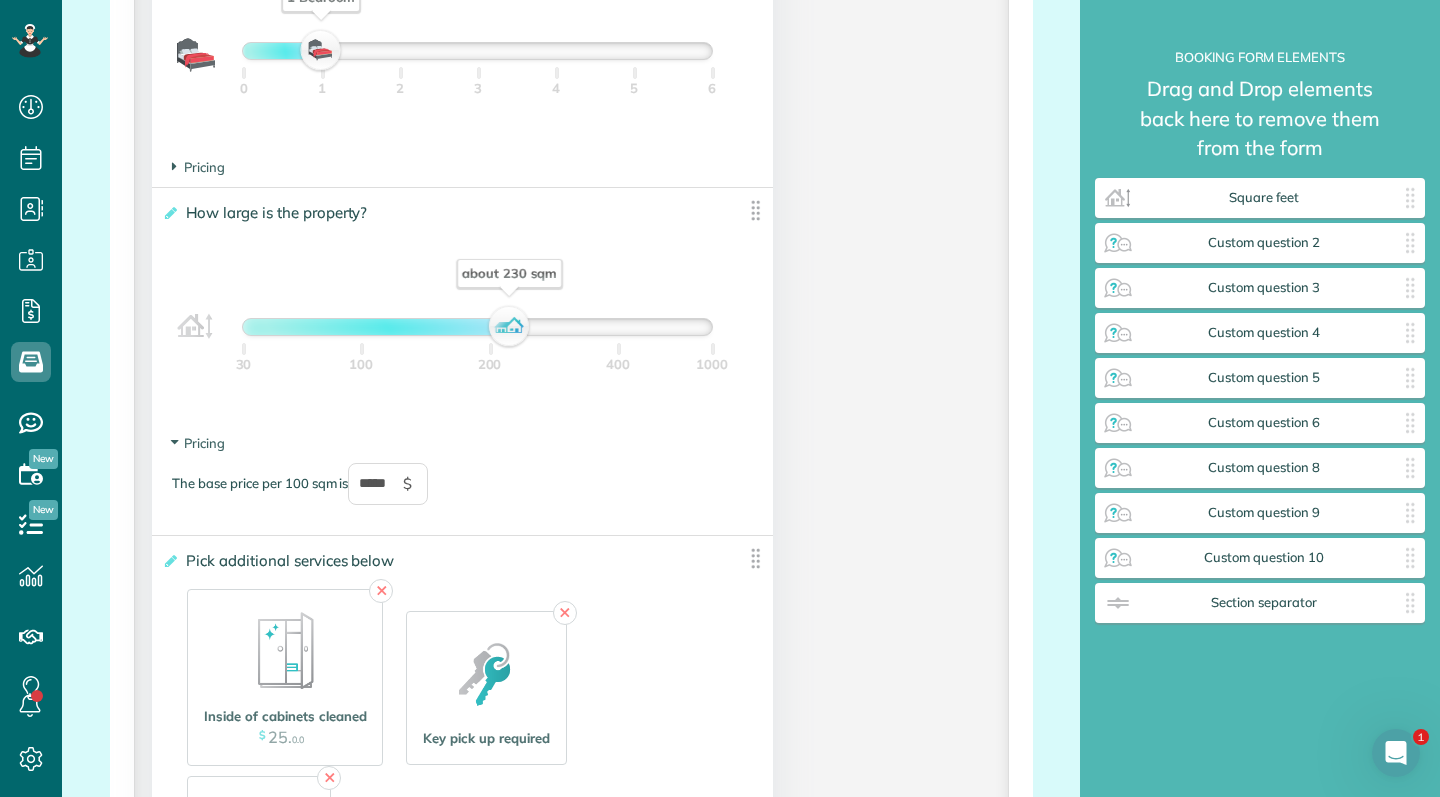 click on "about 230 sqm" at bounding box center [477, 327] 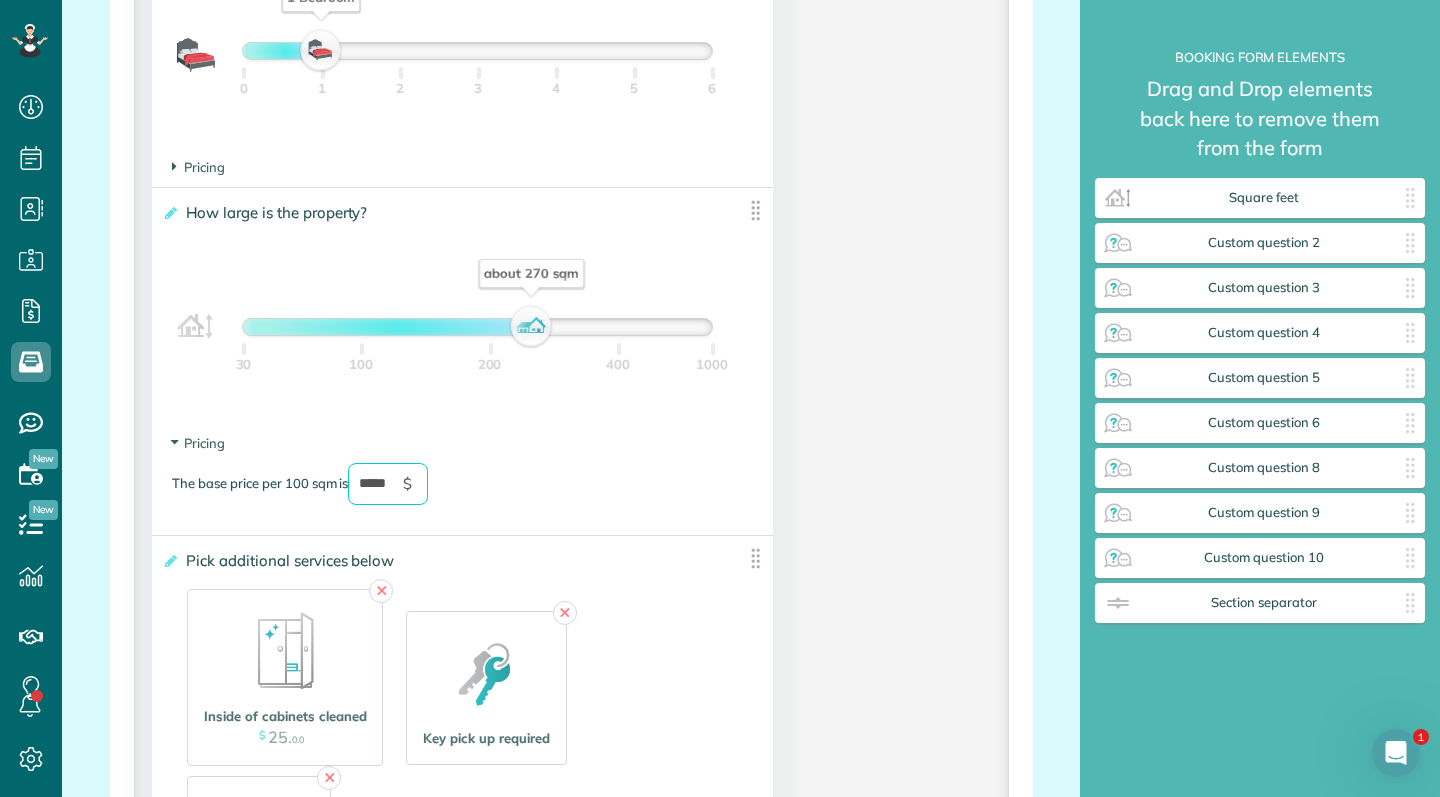 click on "*****" at bounding box center (388, 484) 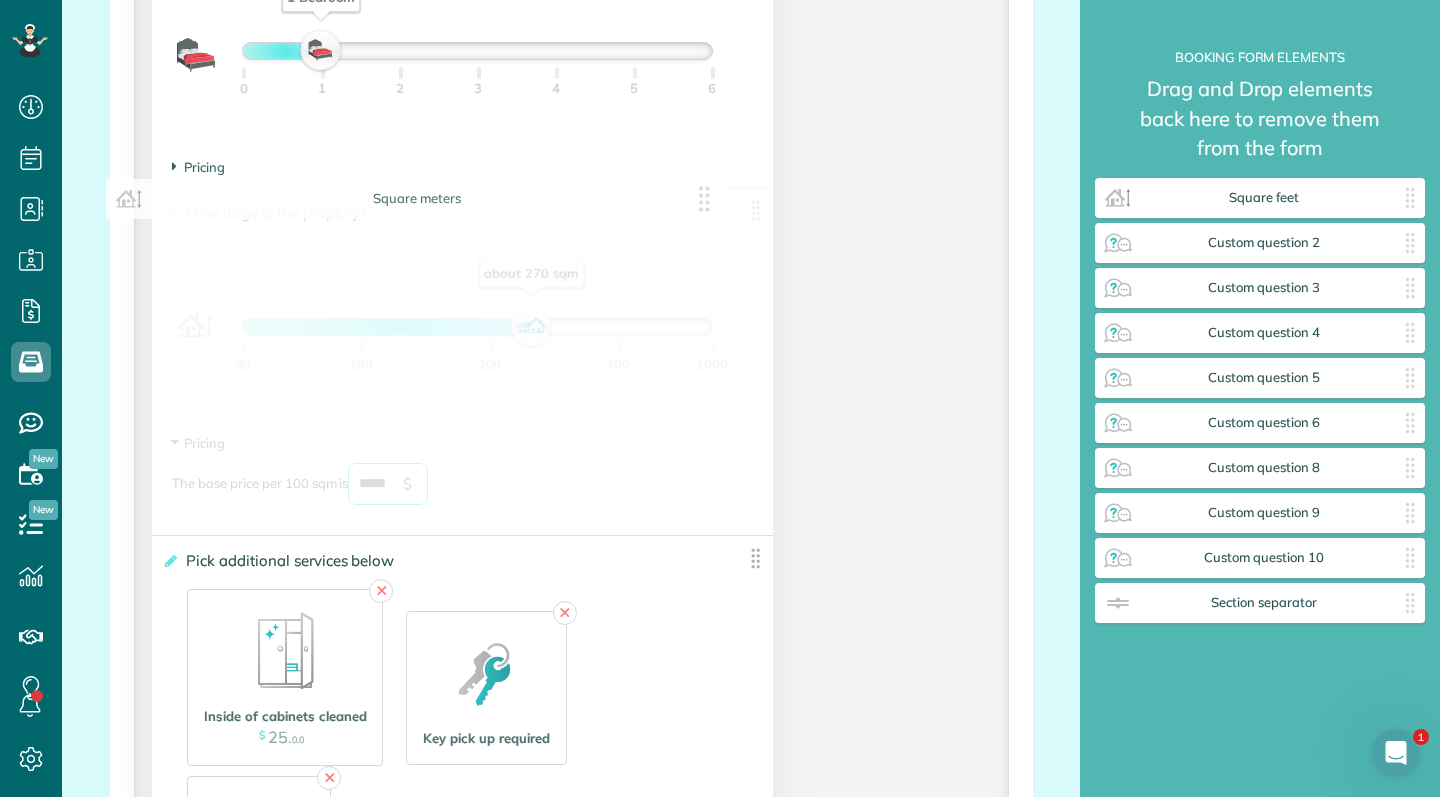 drag, startPoint x: 407, startPoint y: 489, endPoint x: 293, endPoint y: 483, distance: 114.15778 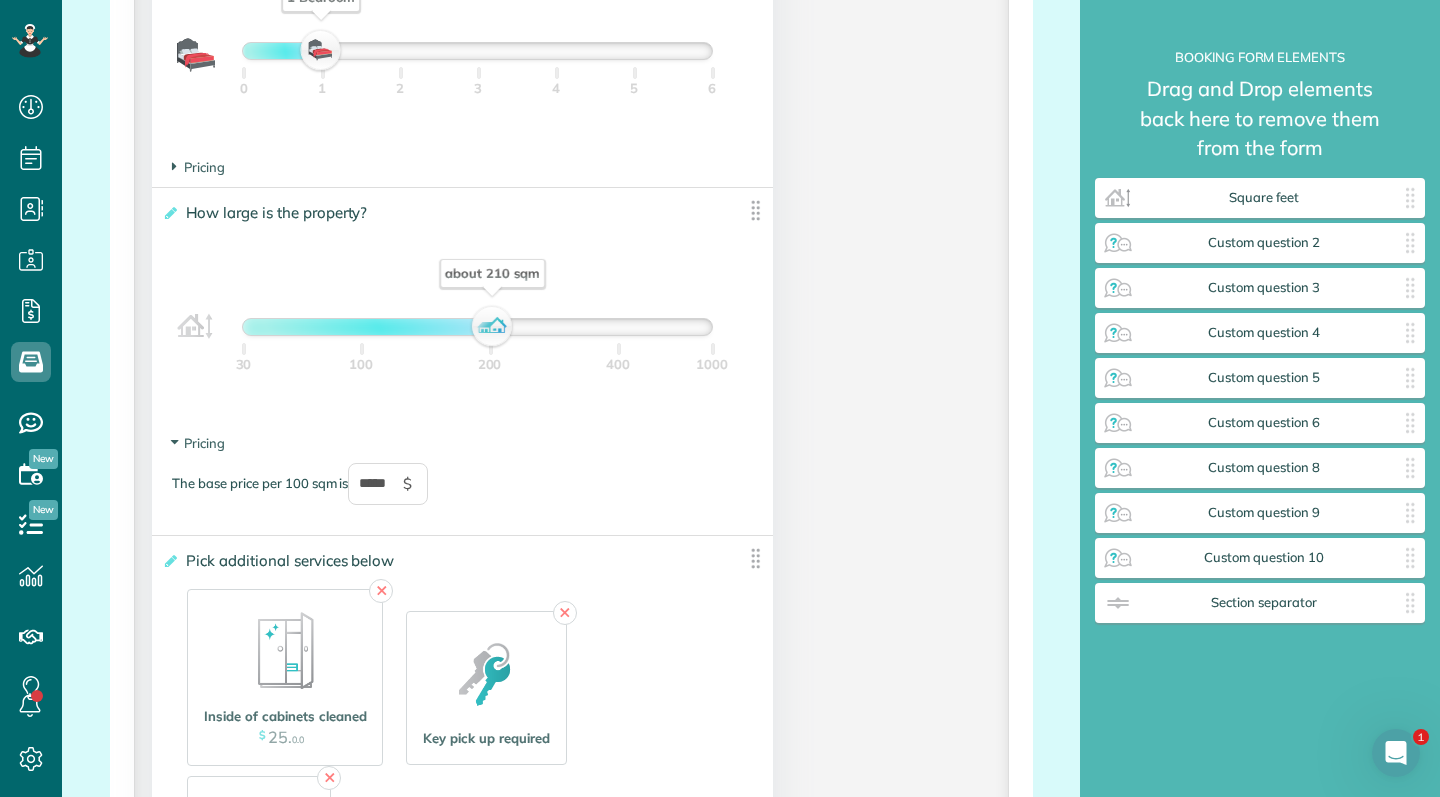 click on "about 210 sqm" at bounding box center [477, 327] 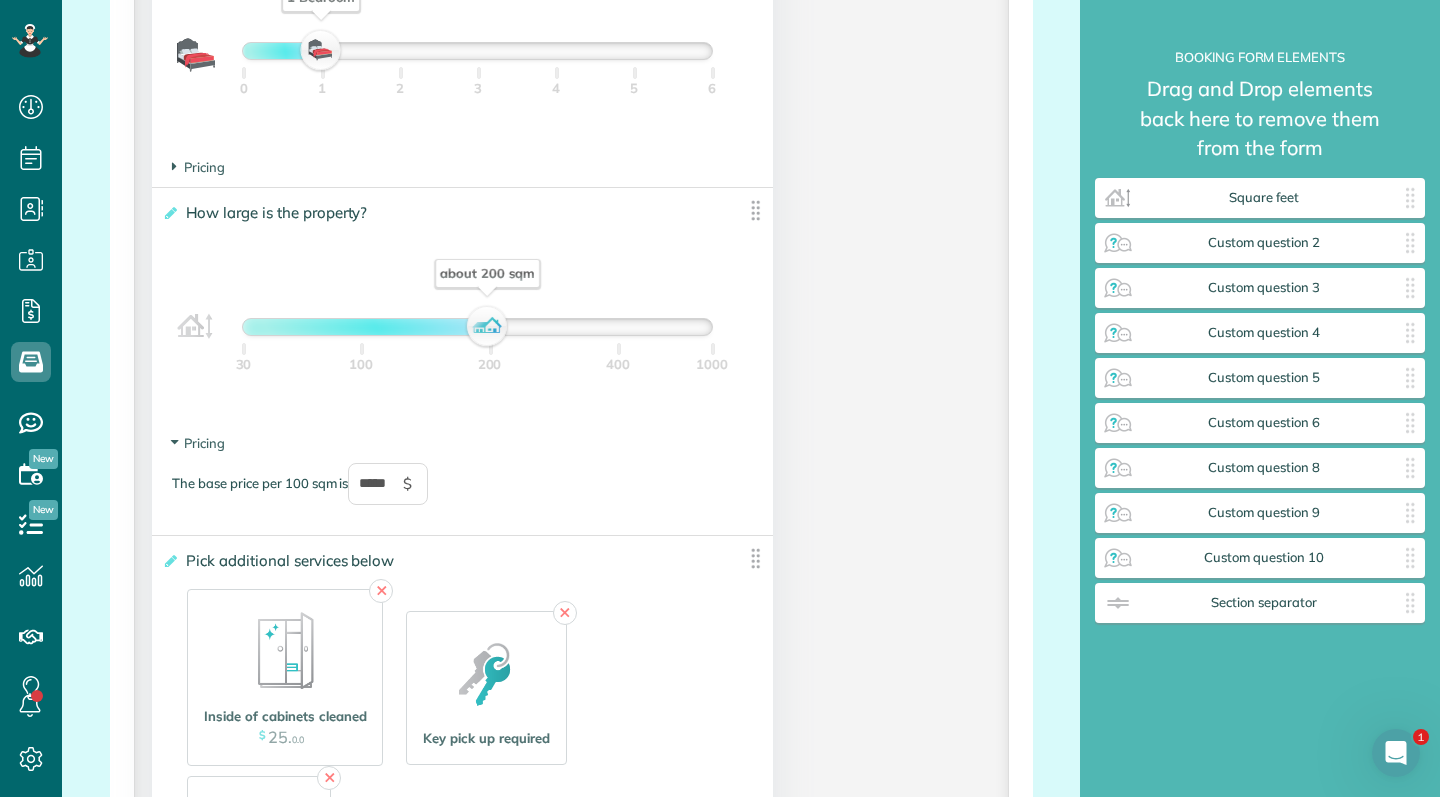 click on "about 200 sqm" at bounding box center [488, 327] 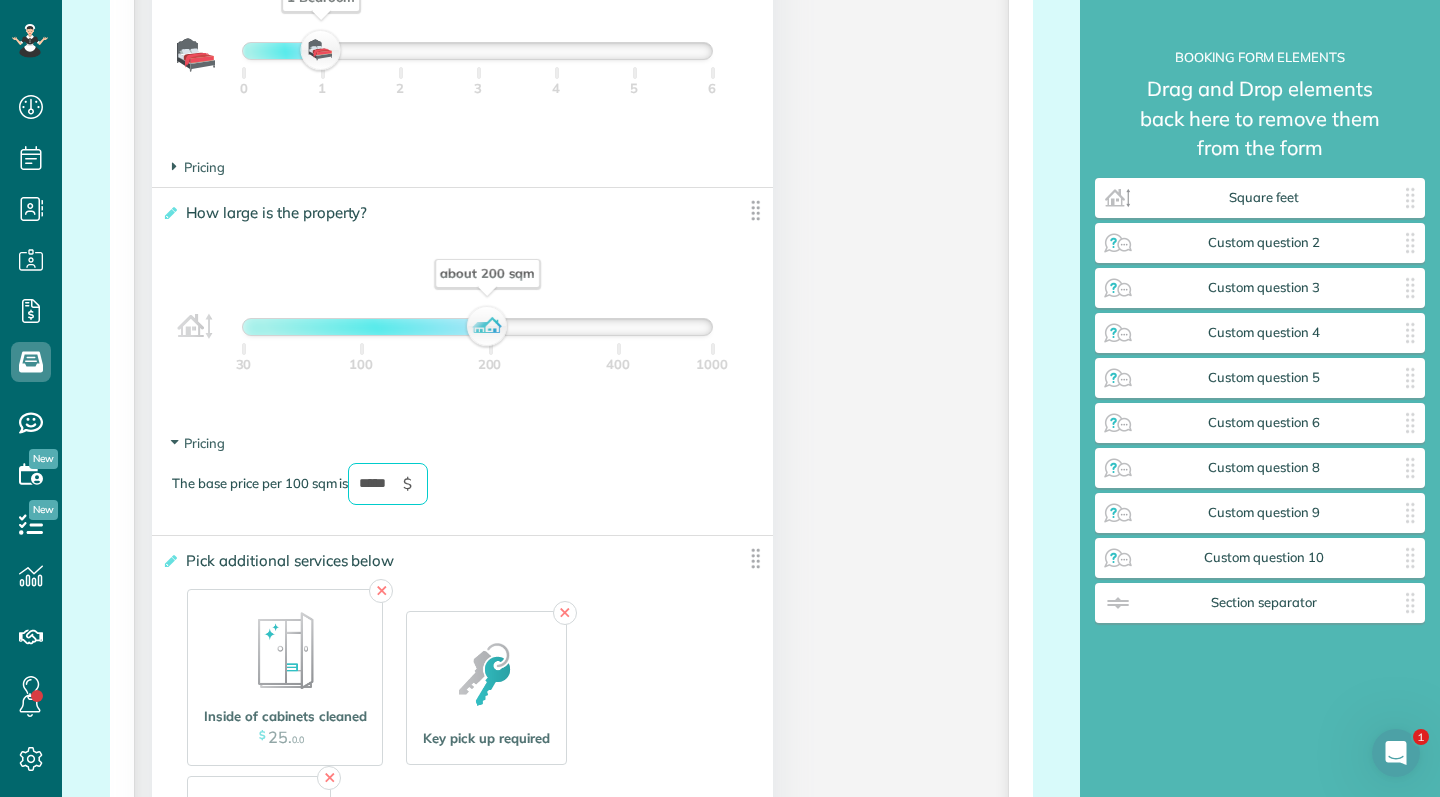 click on "*****" at bounding box center [388, 484] 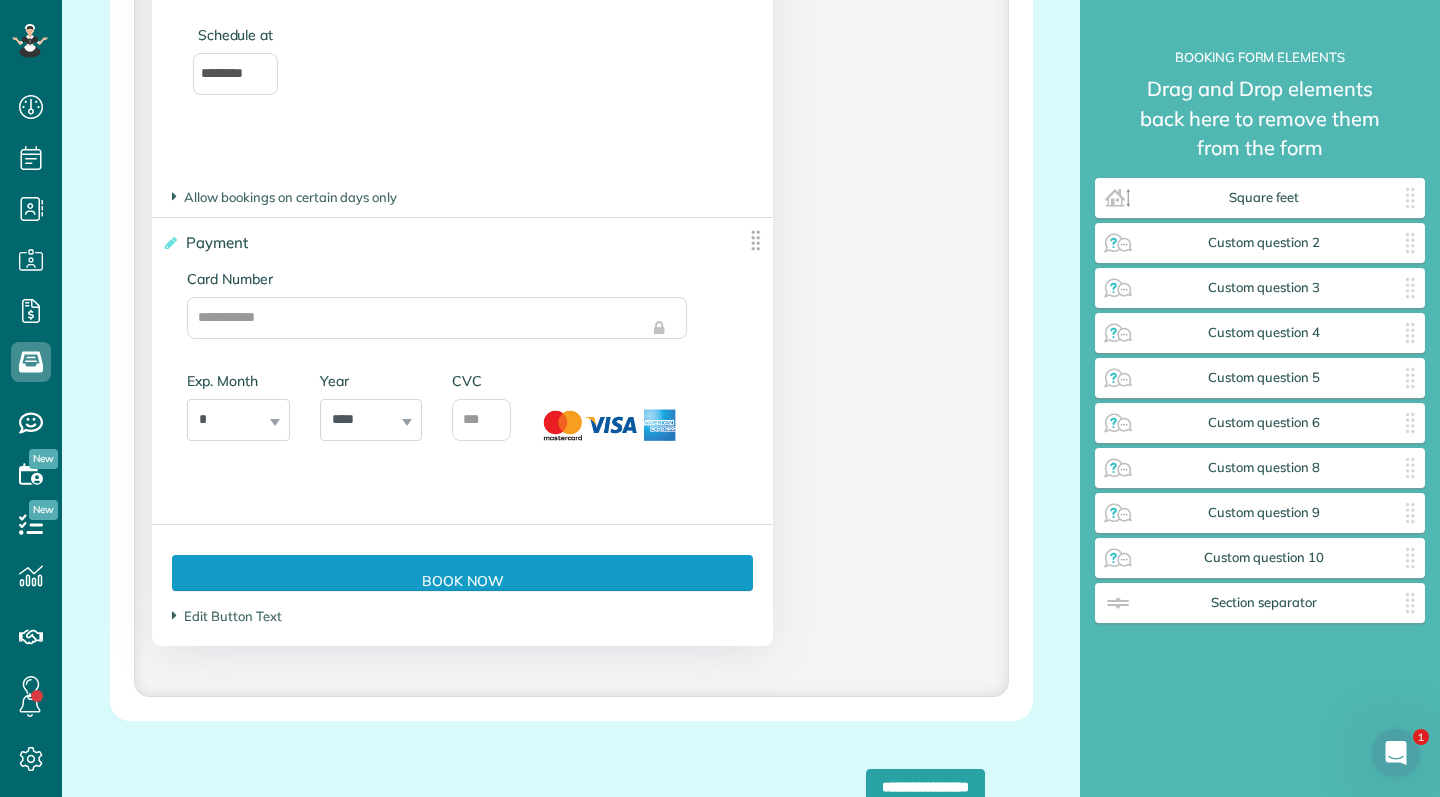 scroll, scrollTop: 5853, scrollLeft: 0, axis: vertical 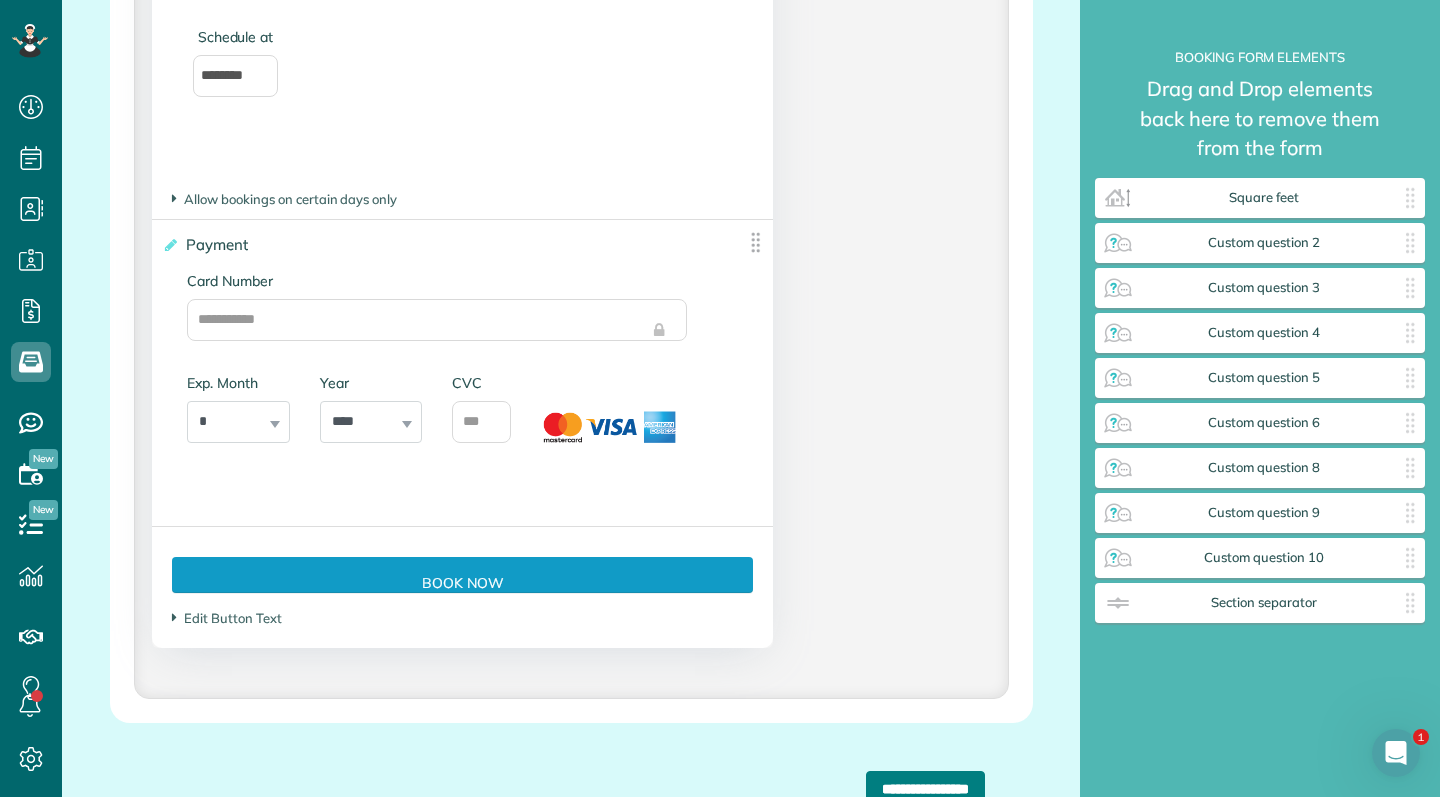 type on "*****" 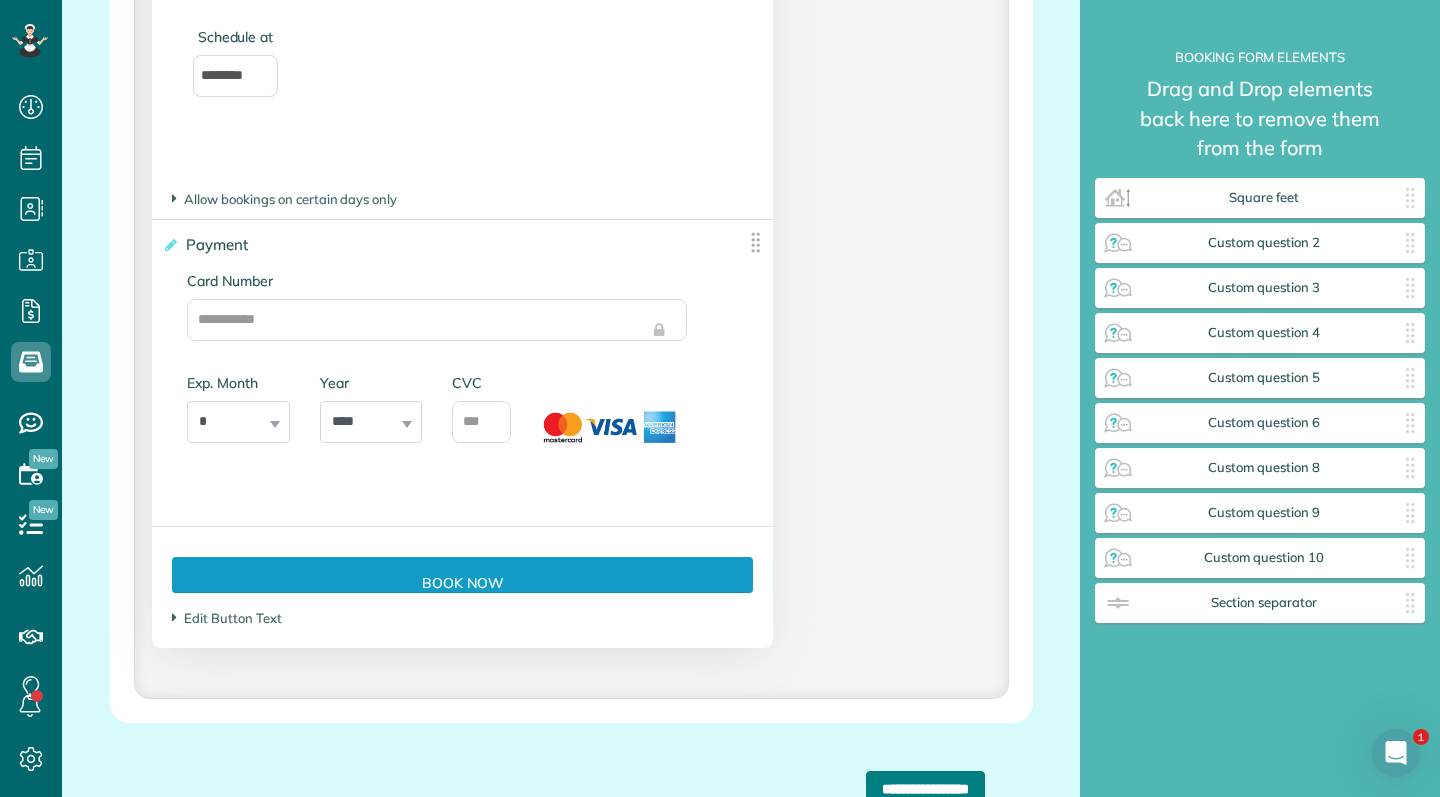 click on "**********" at bounding box center (925, 789) 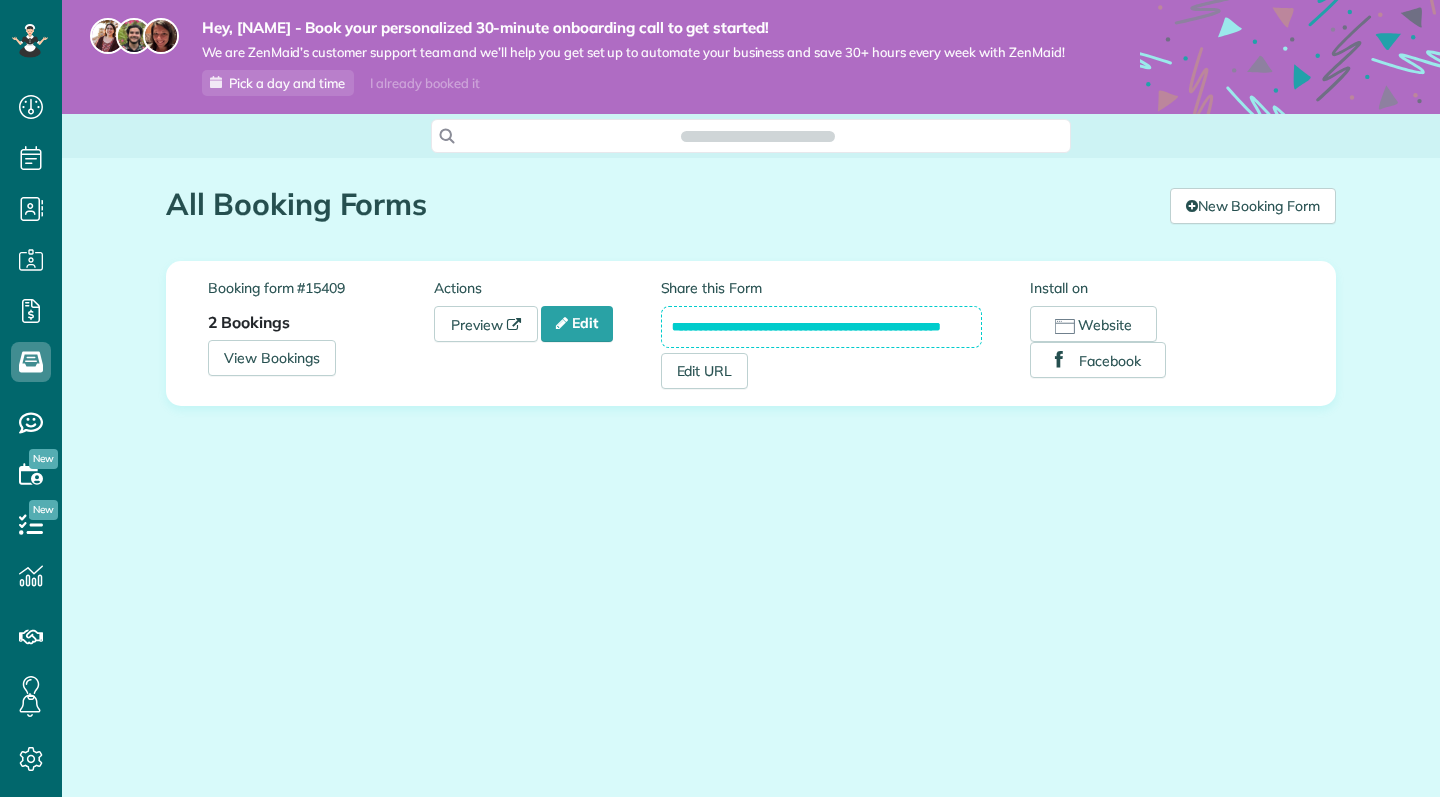 scroll, scrollTop: 0, scrollLeft: 0, axis: both 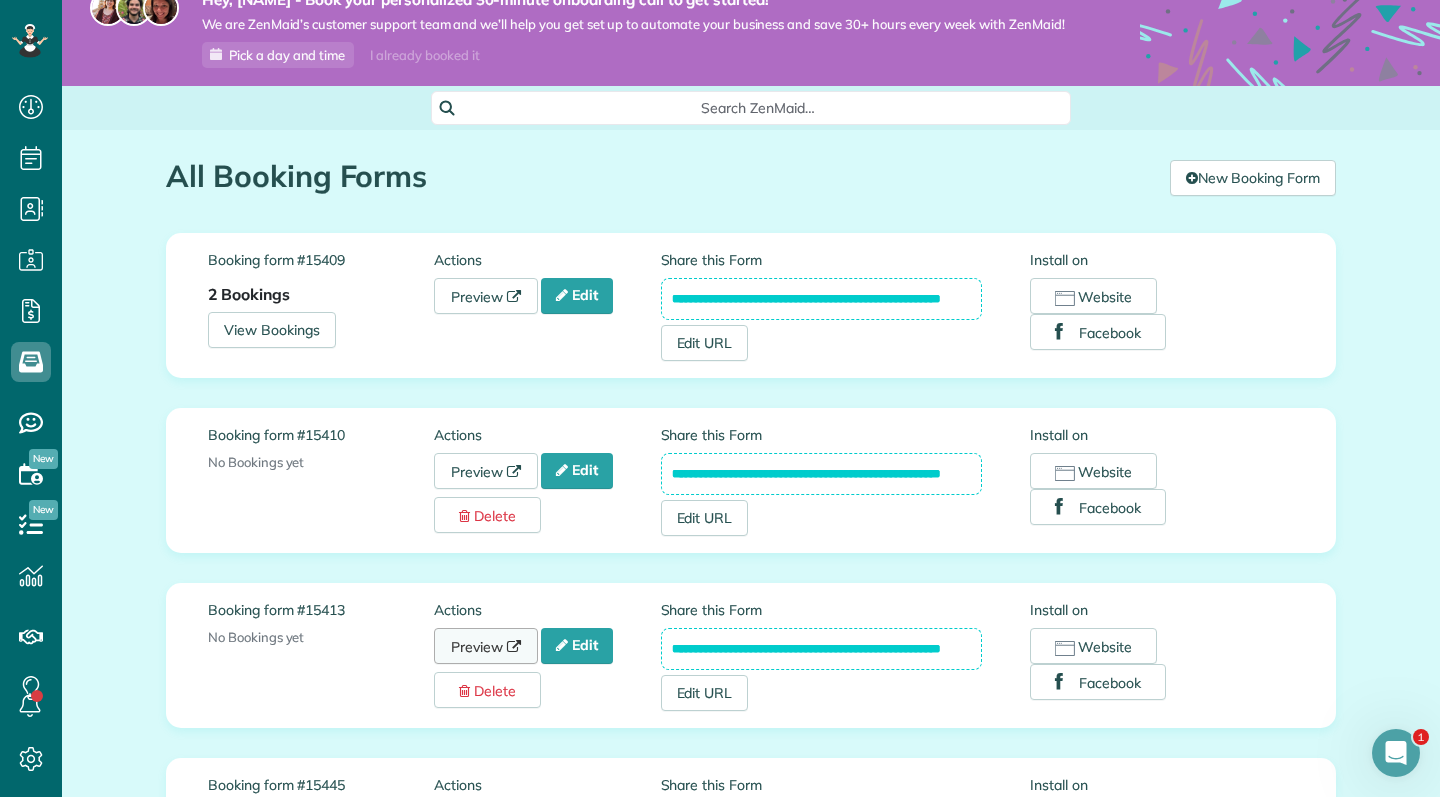 click on "Preview" at bounding box center (486, 646) 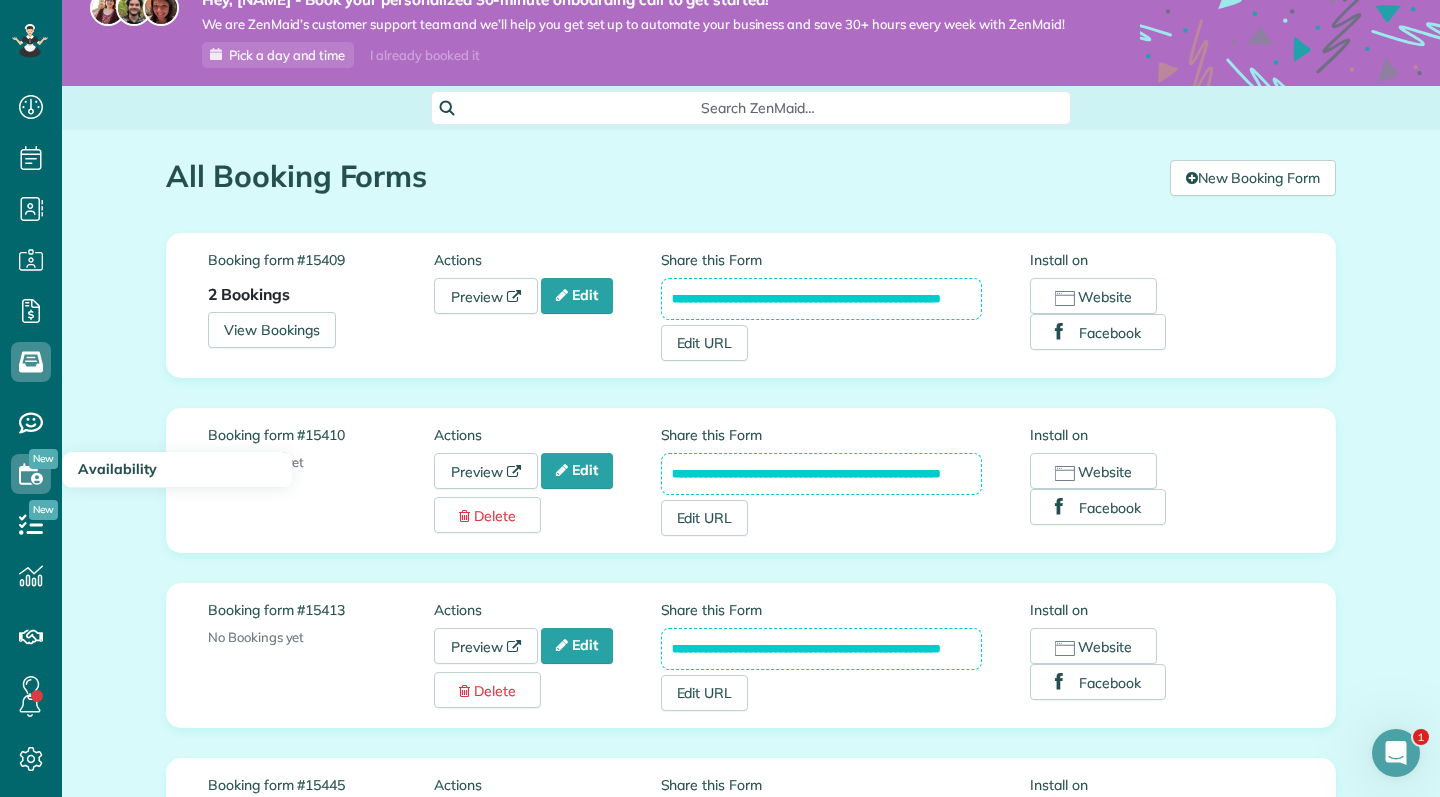 click 